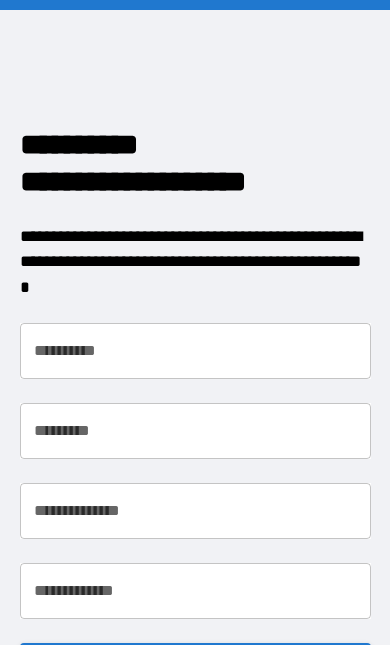 scroll, scrollTop: 0, scrollLeft: 0, axis: both 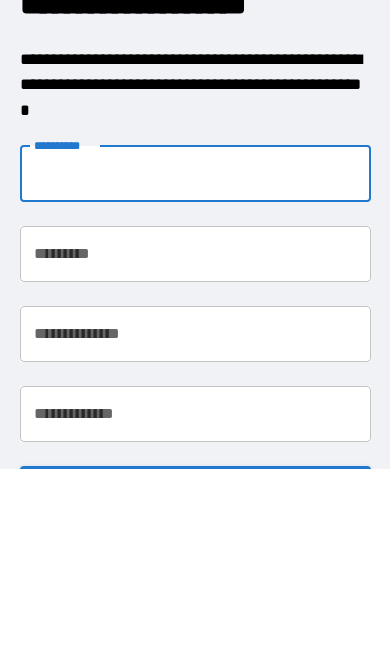 type on "******" 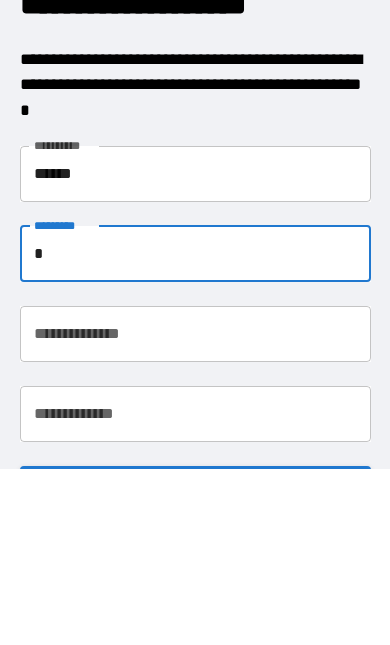 type on "*" 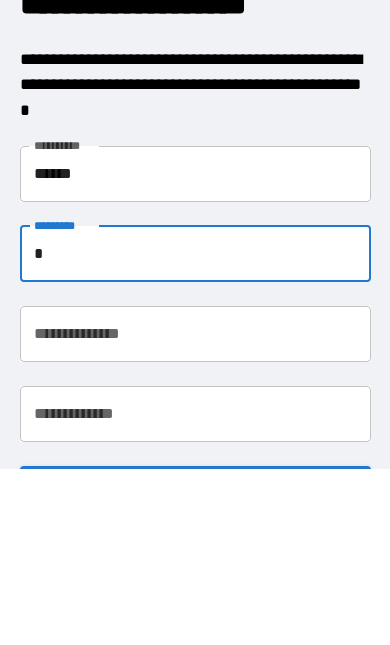 type 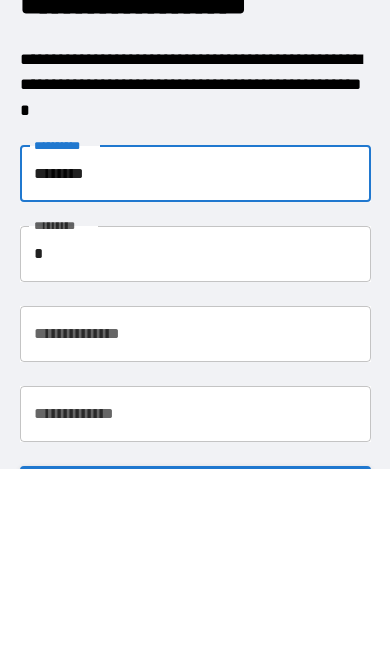 type on "********" 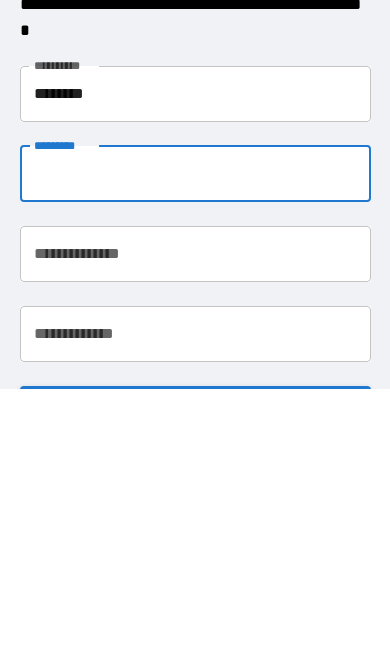 type on "*******" 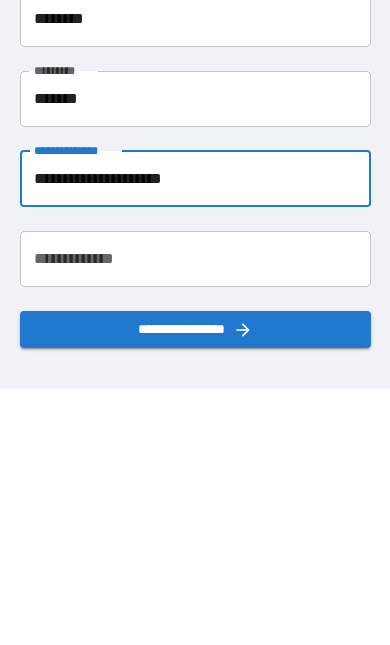 scroll, scrollTop: 75, scrollLeft: 0, axis: vertical 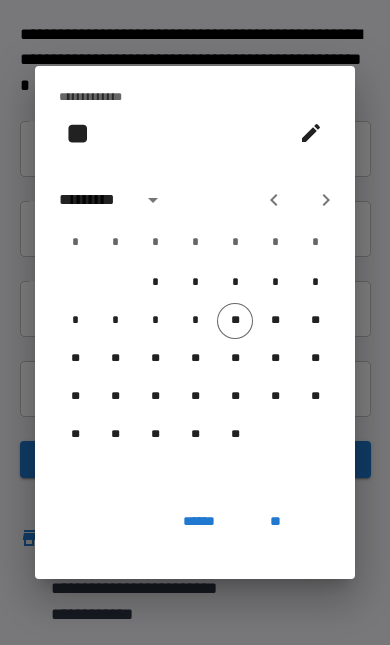 click 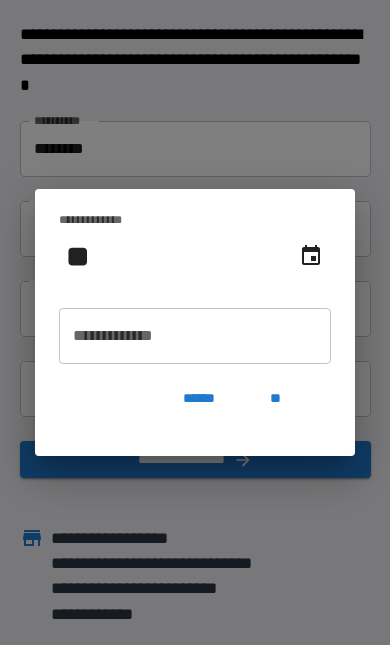 click on "**********" at bounding box center (195, 336) 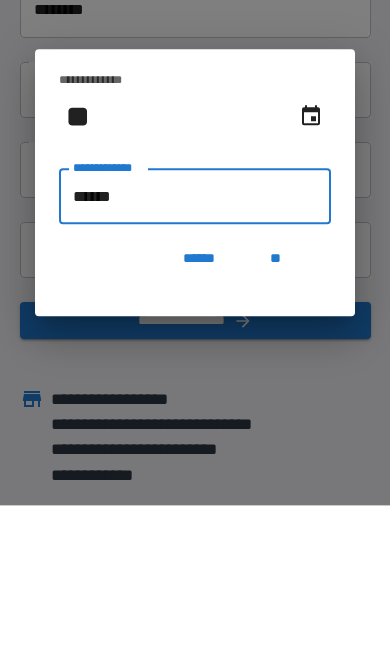 type on "*******" 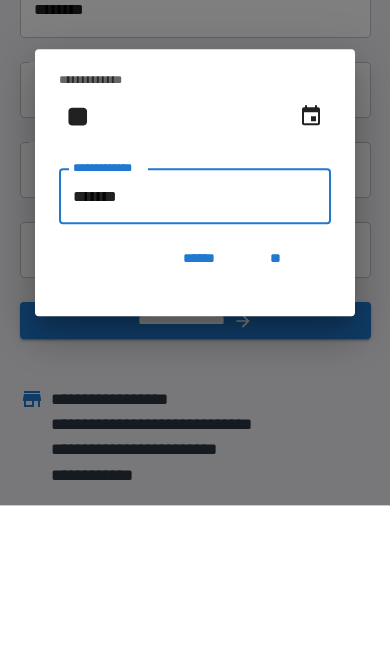type on "**********" 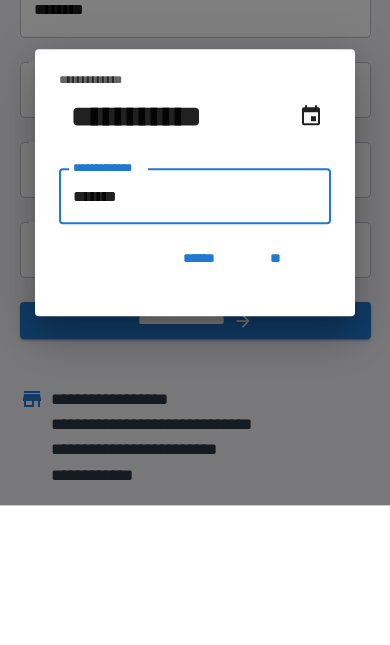 type on "********" 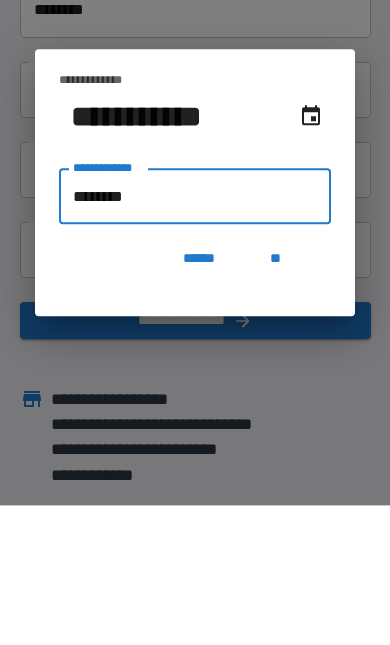 type on "**********" 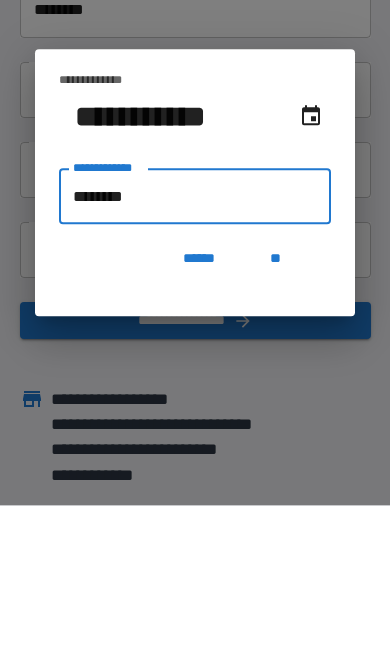 type on "*********" 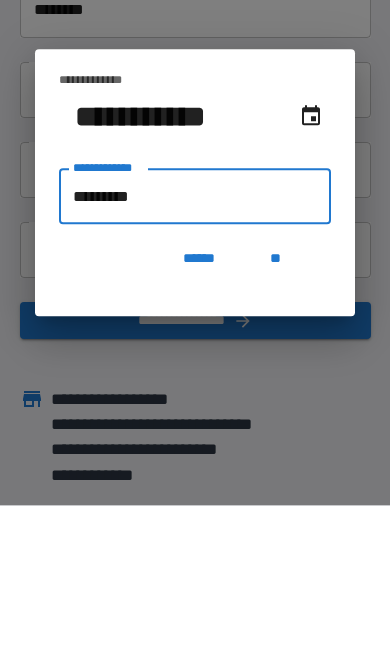 type on "**********" 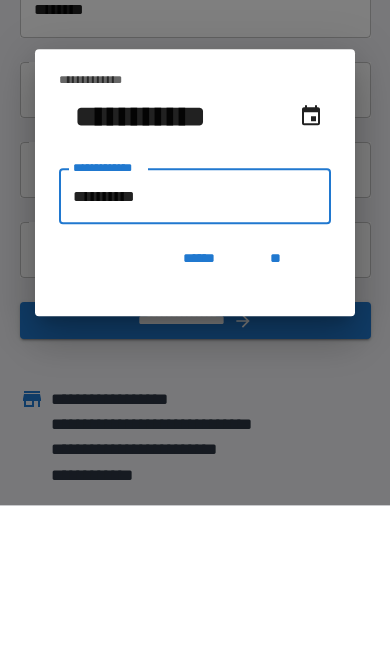 type on "**********" 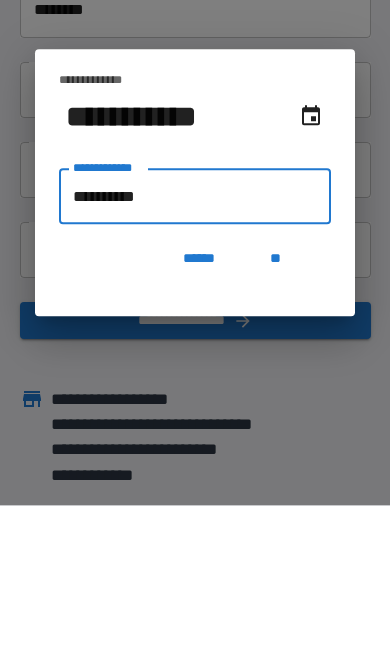 type on "**********" 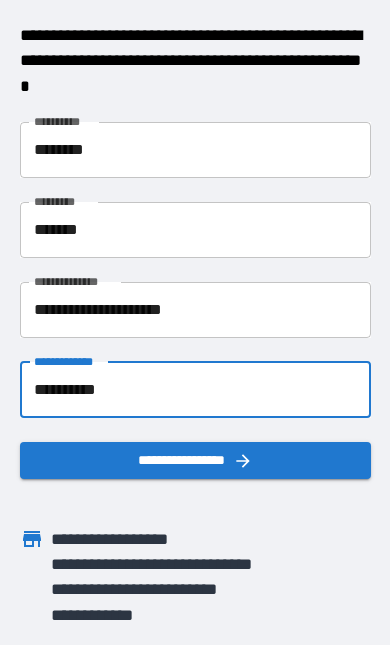 scroll, scrollTop: 127, scrollLeft: 0, axis: vertical 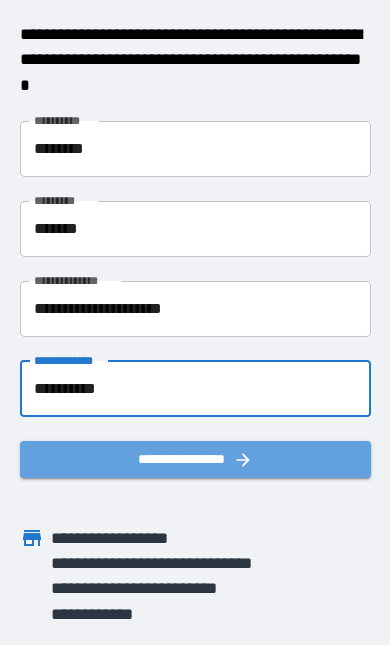 click on "**********" at bounding box center (195, 459) 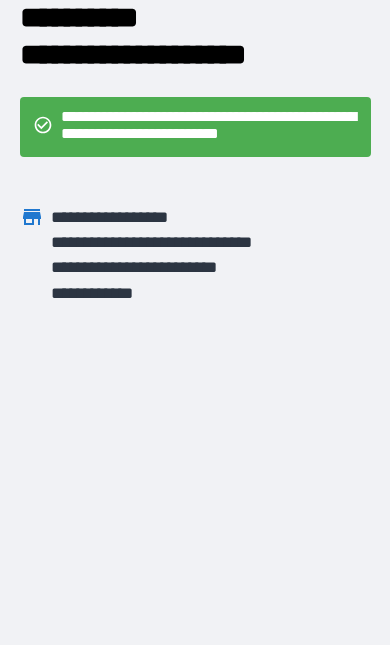 scroll, scrollTop: 0, scrollLeft: 0, axis: both 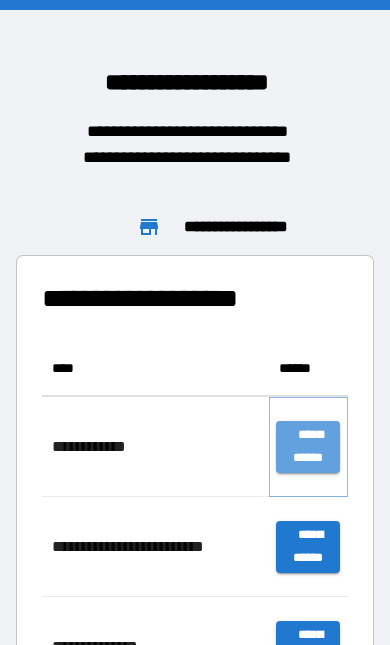 click on "**********" at bounding box center (308, 447) 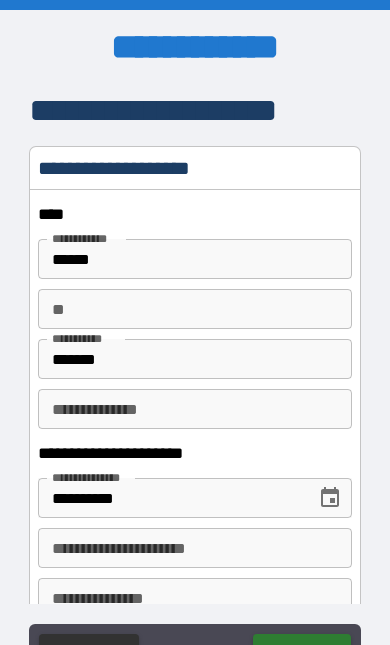 click on "**" at bounding box center [194, 309] 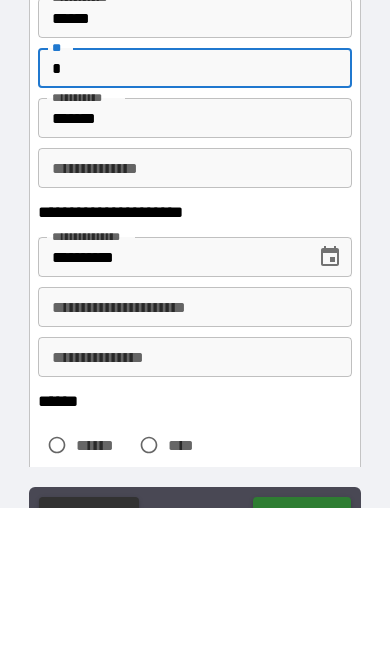 scroll, scrollTop: 107, scrollLeft: 0, axis: vertical 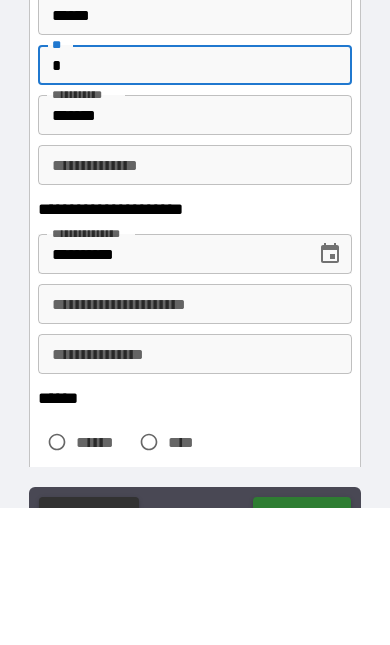 type on "*" 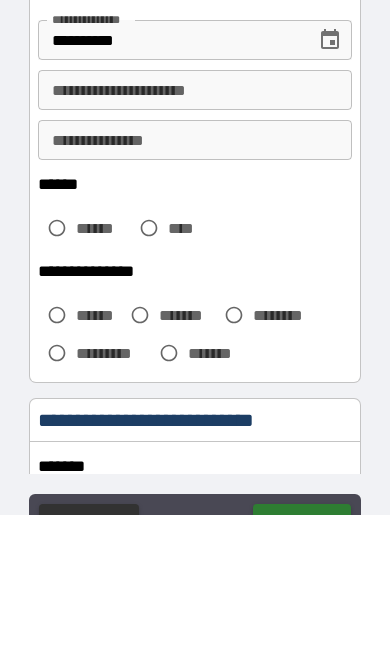 scroll, scrollTop: 359, scrollLeft: 0, axis: vertical 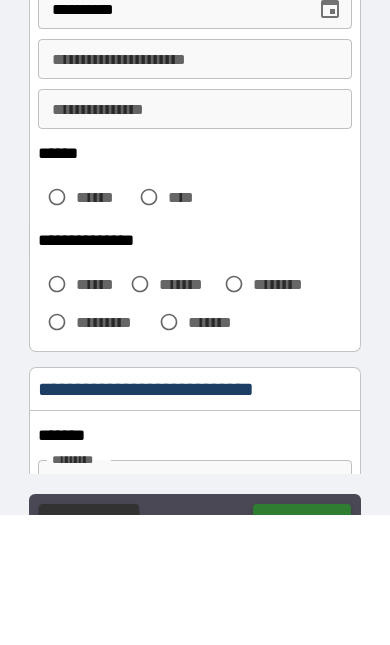 type on "***" 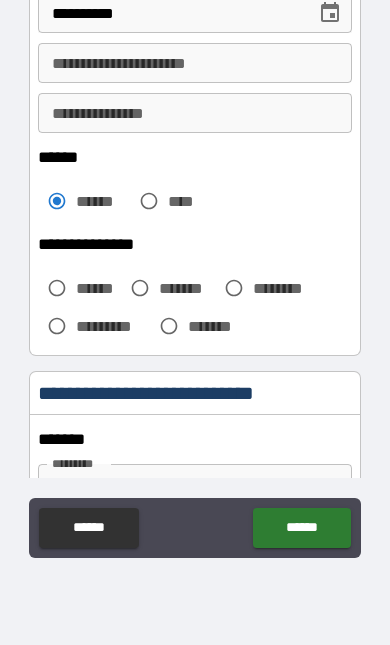 scroll, scrollTop: 127, scrollLeft: 0, axis: vertical 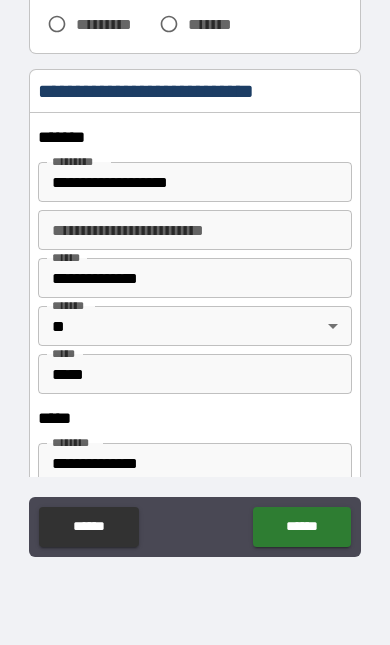 click on "**********" at bounding box center (194, 182) 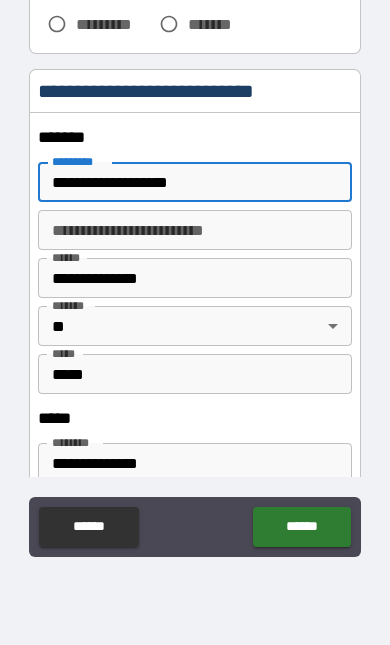scroll, scrollTop: 126, scrollLeft: 0, axis: vertical 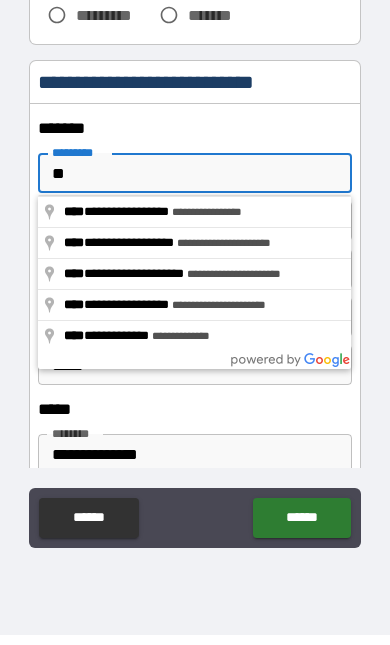 type on "*" 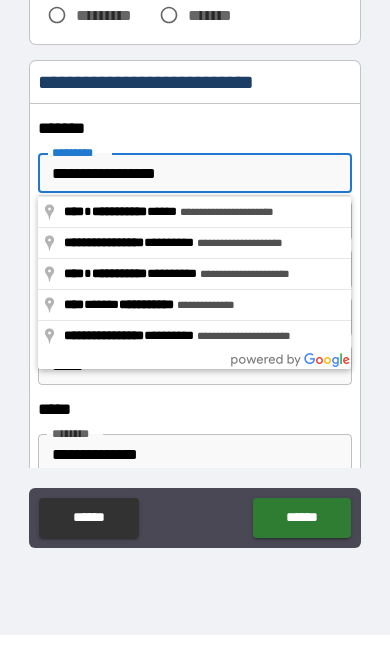 type on "**********" 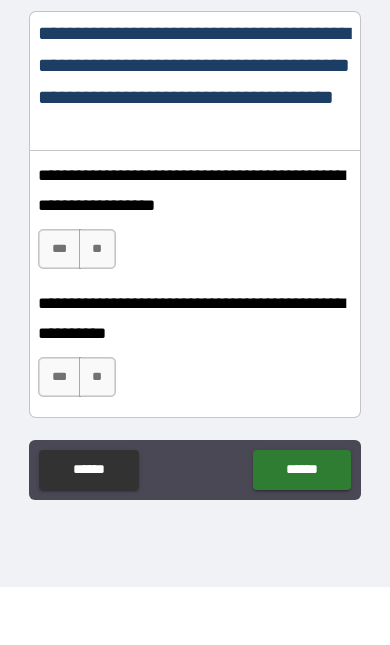 scroll, scrollTop: 1291, scrollLeft: 0, axis: vertical 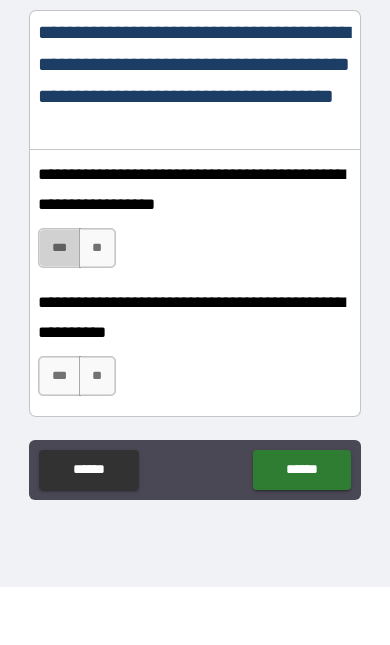 click on "***" at bounding box center [59, 306] 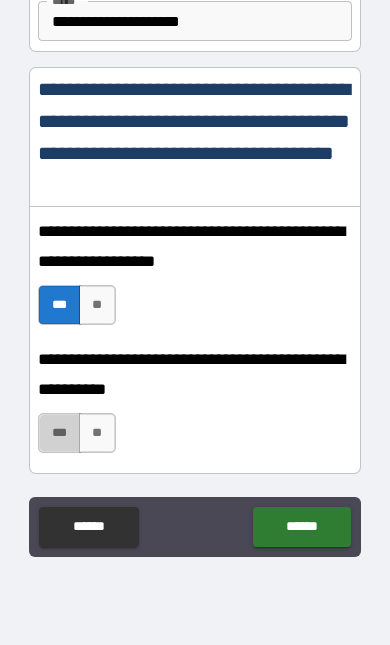 click on "***" at bounding box center [59, 433] 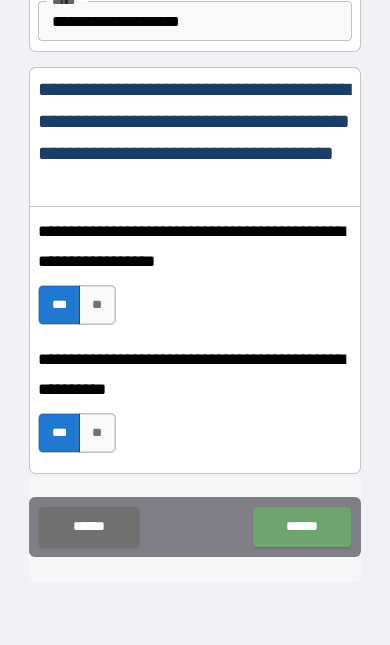 click on "******" at bounding box center (301, 527) 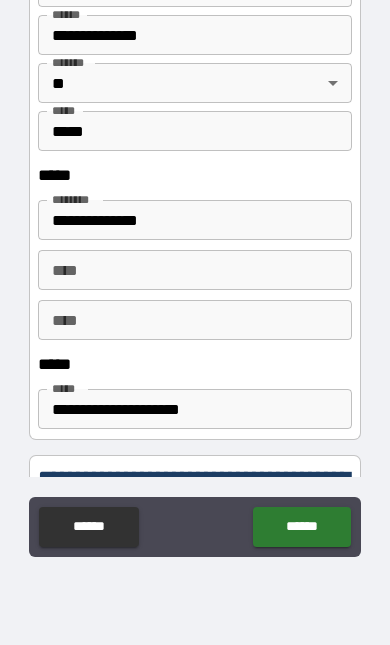 scroll, scrollTop: 904, scrollLeft: 0, axis: vertical 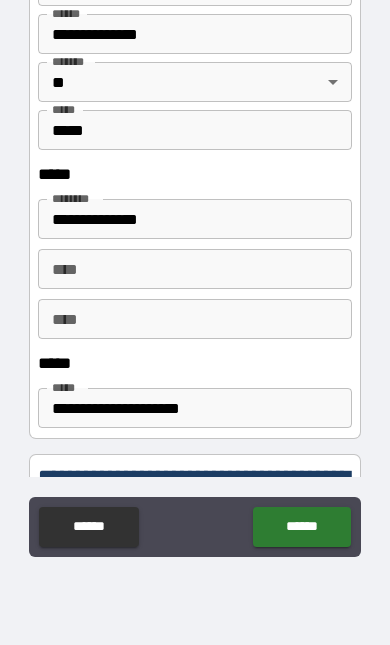 click on "****" at bounding box center (194, 269) 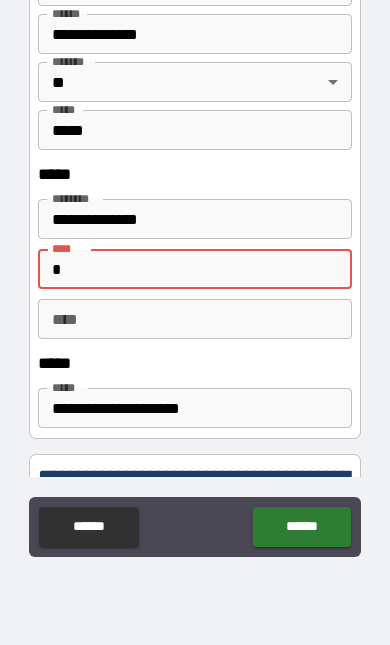 scroll, scrollTop: 126, scrollLeft: 0, axis: vertical 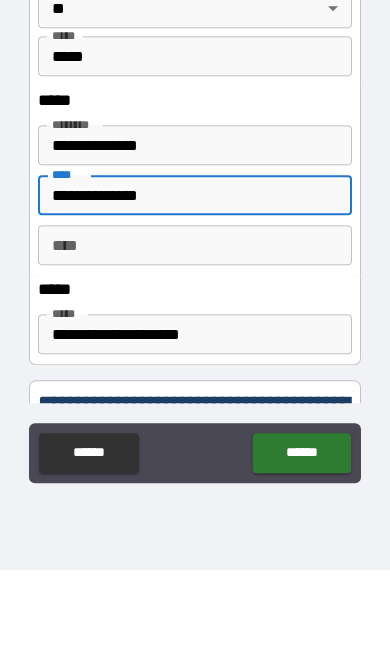 type on "**********" 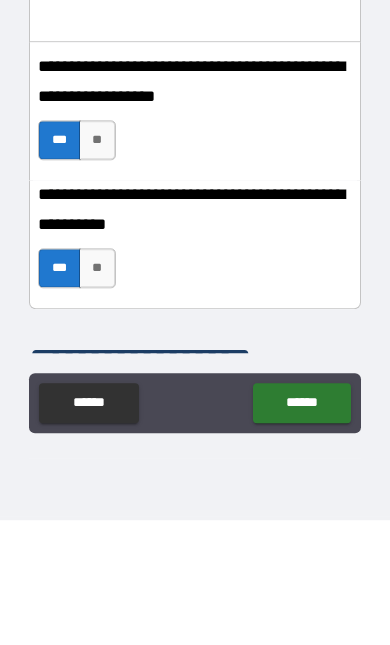 scroll, scrollTop: 1335, scrollLeft: 0, axis: vertical 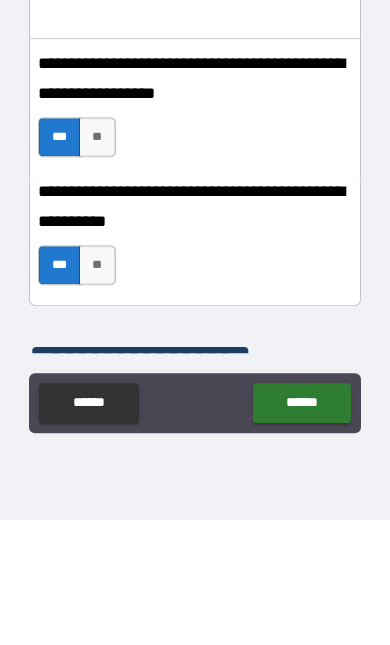 type on "**********" 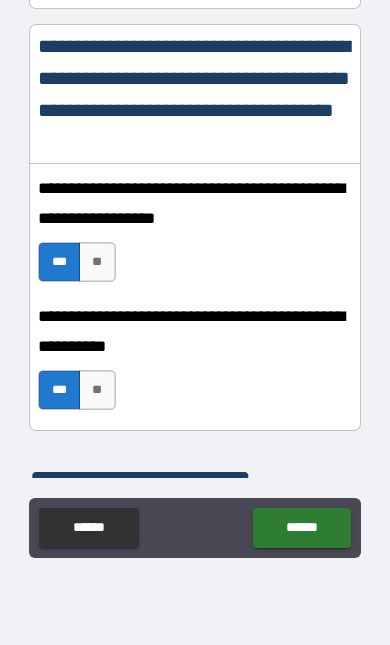 scroll, scrollTop: 127, scrollLeft: 0, axis: vertical 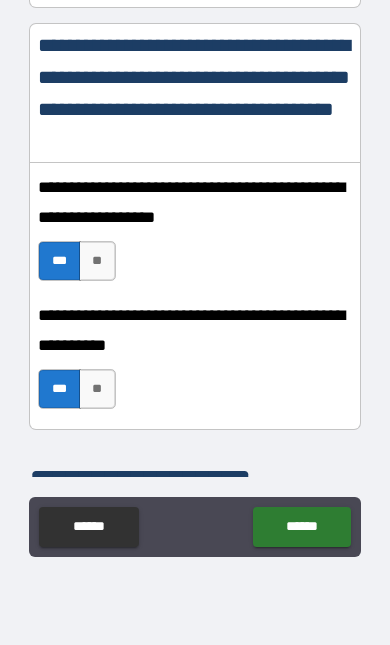 click on "******" at bounding box center (301, 527) 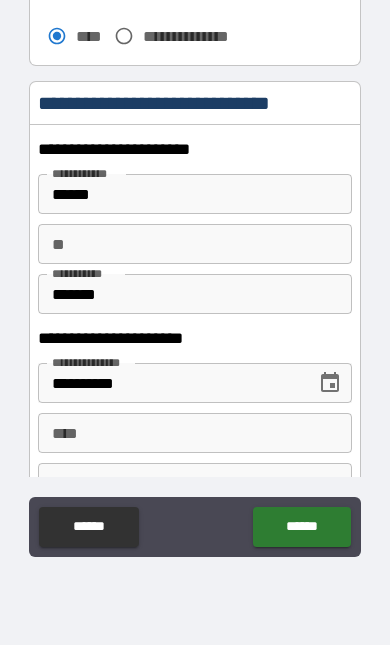 scroll, scrollTop: 2032, scrollLeft: 0, axis: vertical 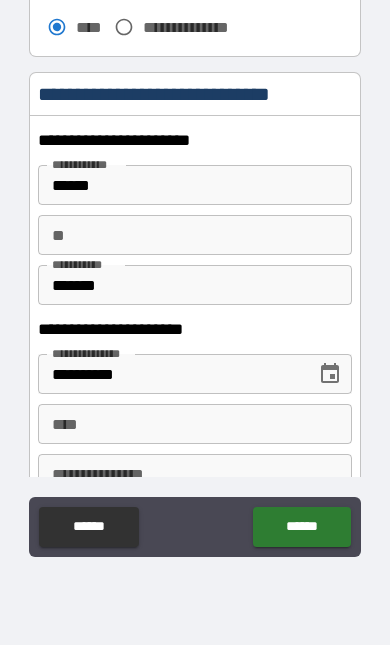 click on "**" at bounding box center [194, 235] 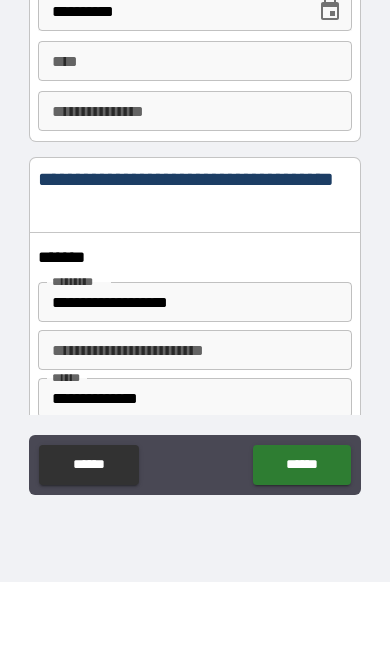 scroll, scrollTop: 2334, scrollLeft: 0, axis: vertical 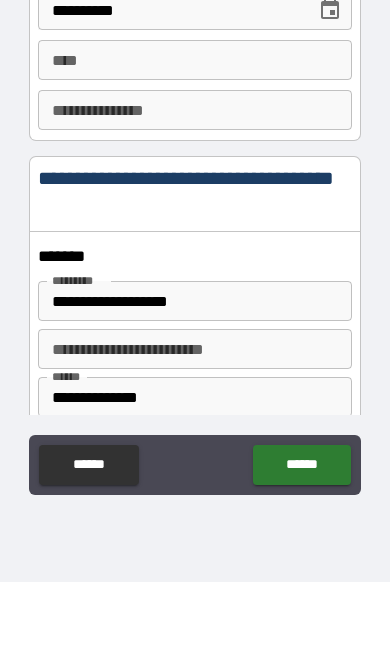 type on "*" 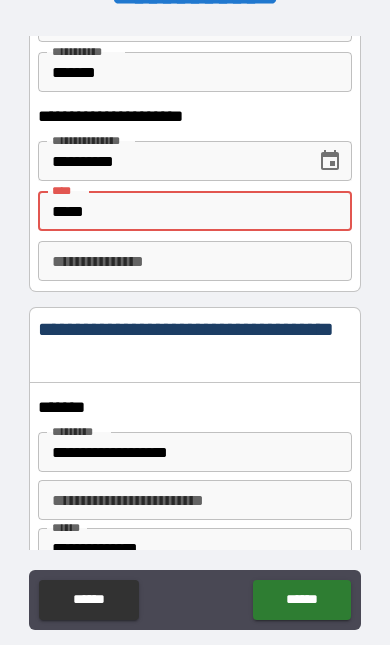 scroll, scrollTop: 2316, scrollLeft: 0, axis: vertical 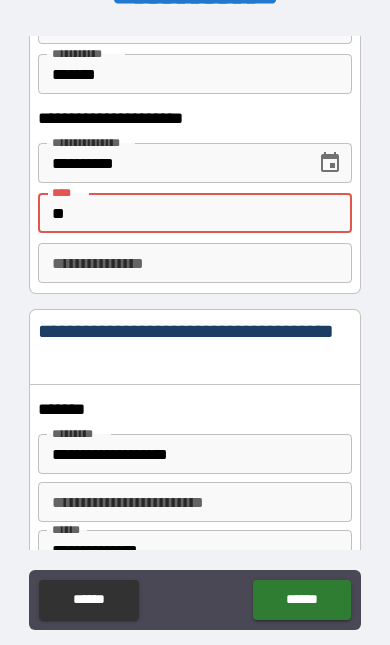 type on "*" 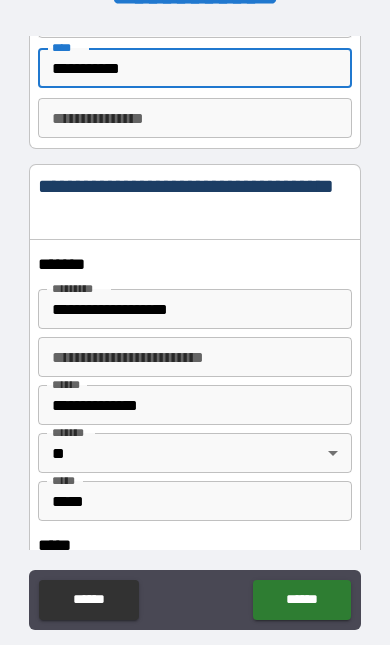 scroll, scrollTop: 2459, scrollLeft: 0, axis: vertical 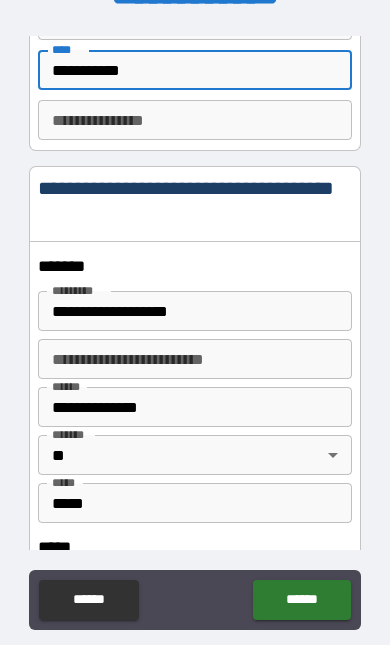 type on "**********" 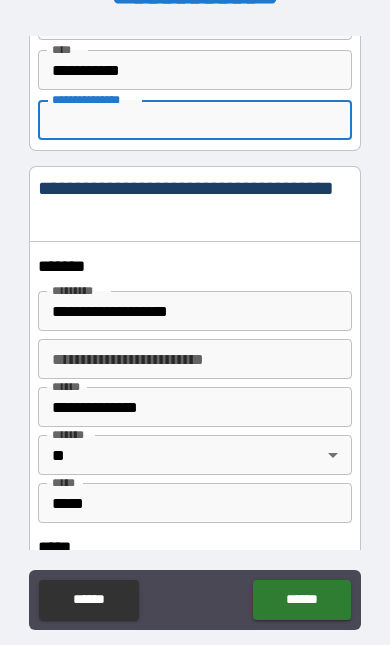 scroll, scrollTop: 2, scrollLeft: 0, axis: vertical 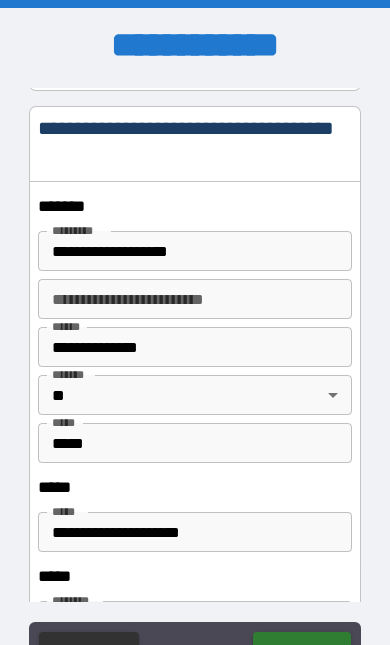 click on "**********" at bounding box center (194, 251) 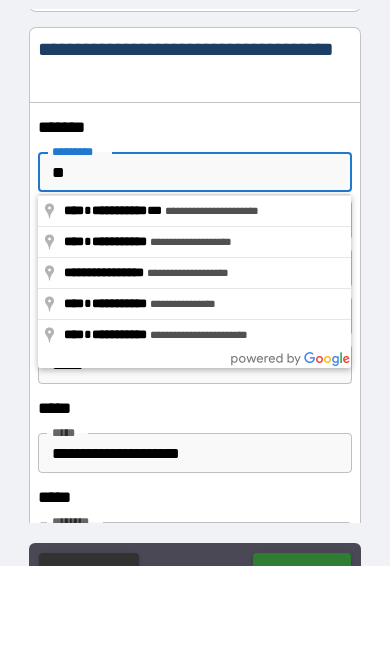 type on "*" 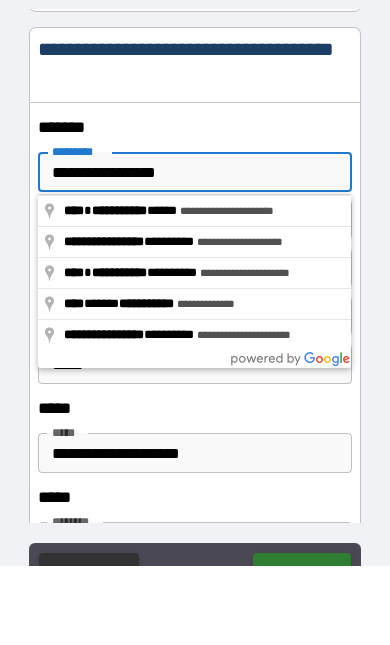 type on "**********" 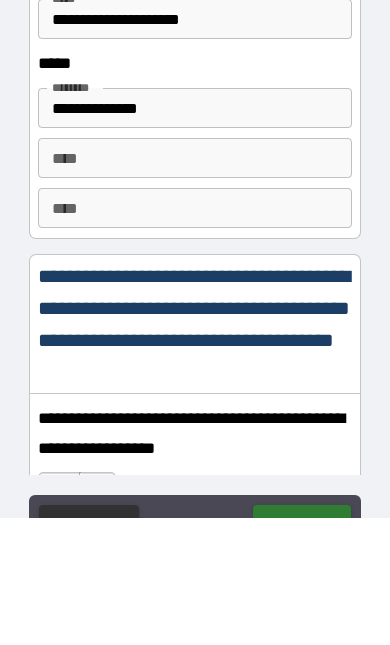 scroll, scrollTop: 2958, scrollLeft: 0, axis: vertical 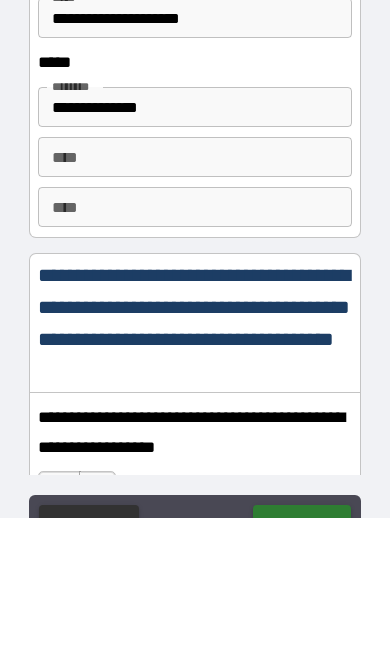 click on "****" at bounding box center (194, 284) 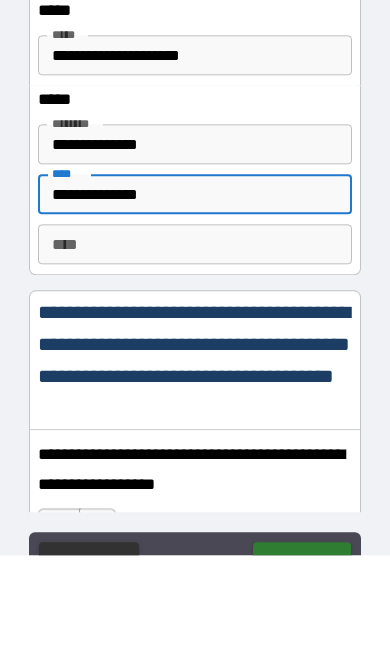 type on "**********" 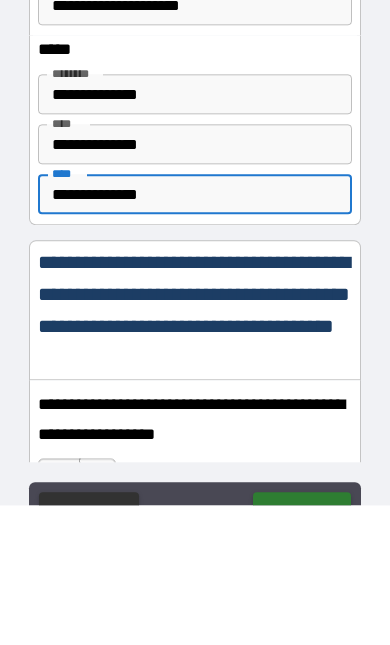 type on "**********" 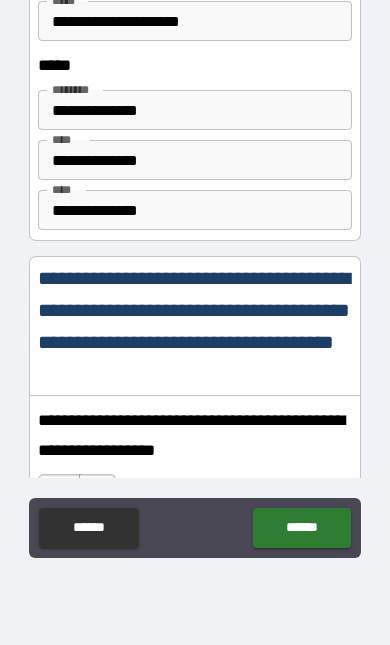 scroll, scrollTop: 127, scrollLeft: 0, axis: vertical 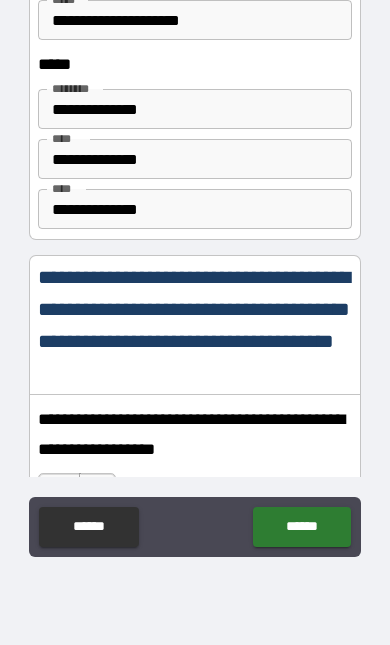click on "******" at bounding box center [301, 527] 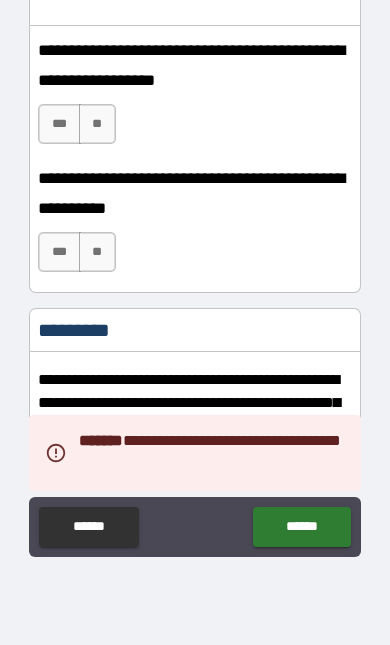scroll, scrollTop: 3336, scrollLeft: 0, axis: vertical 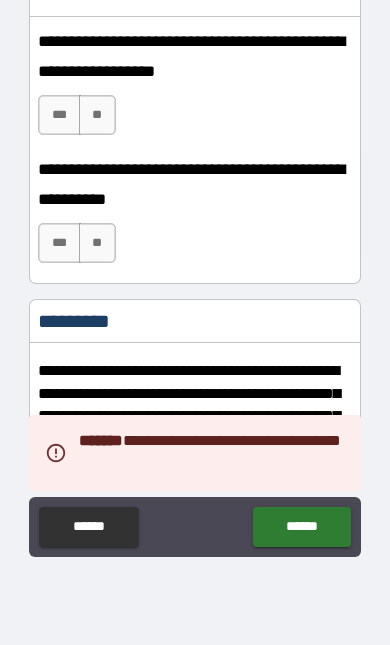 click on "***" at bounding box center [59, 115] 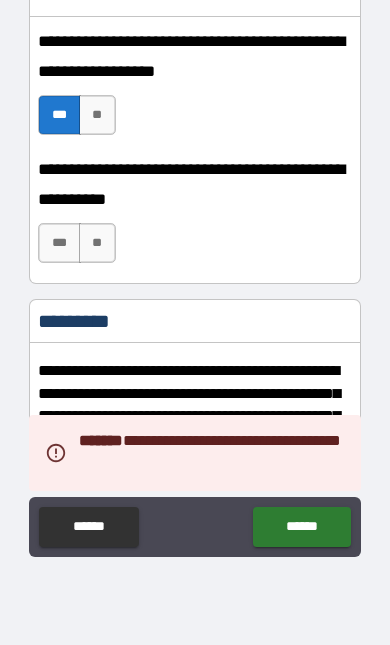 click on "***" at bounding box center (59, 243) 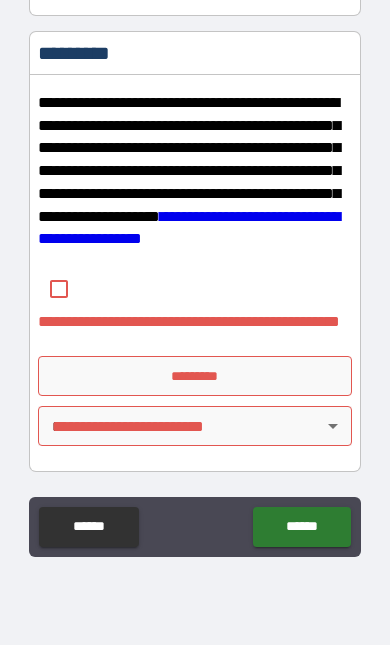 scroll, scrollTop: 3604, scrollLeft: 0, axis: vertical 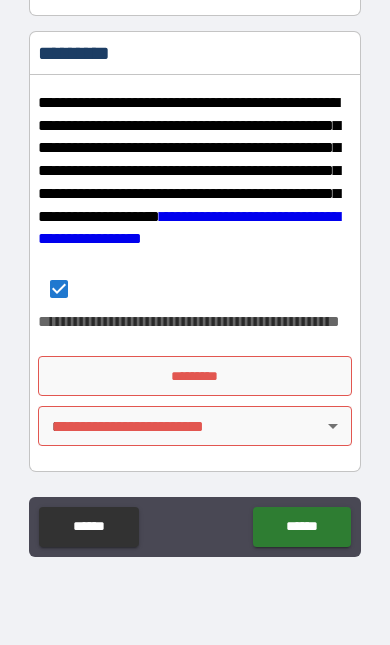 click on "*********" at bounding box center (194, 376) 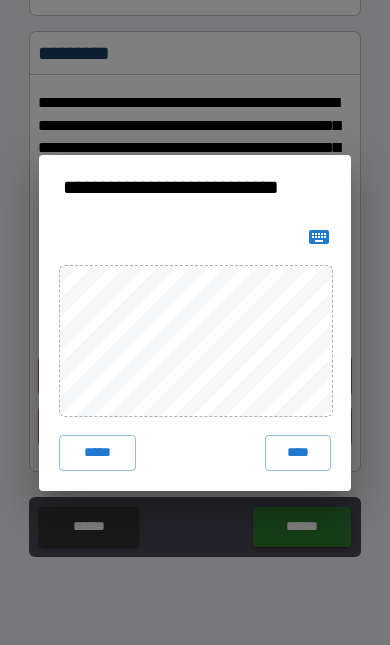 click at bounding box center [319, 237] 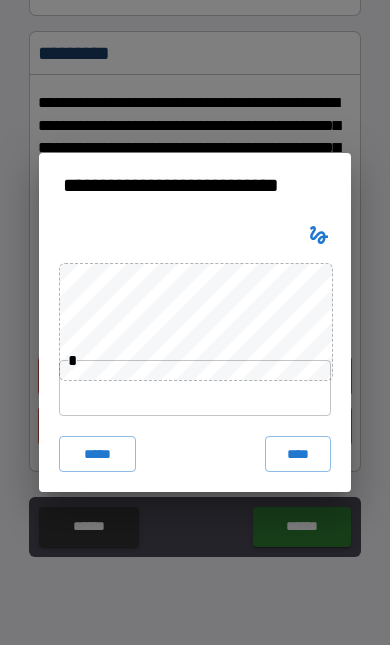 click on "****" at bounding box center (298, 454) 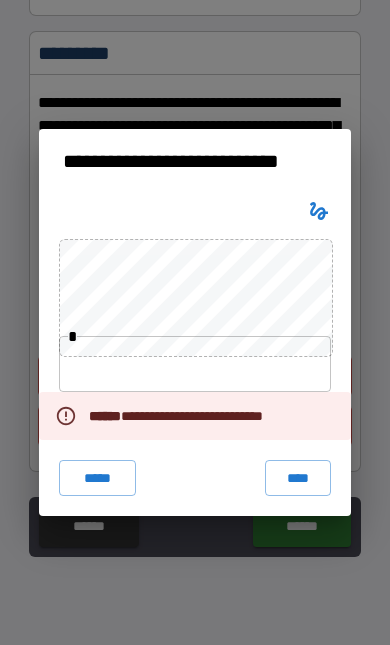 click on "**********" at bounding box center [186, 416] 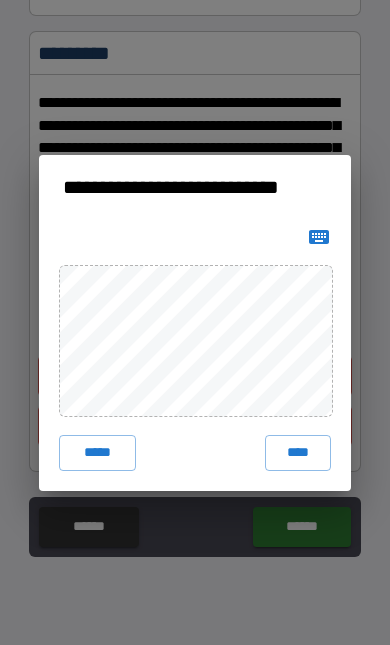click at bounding box center [319, 237] 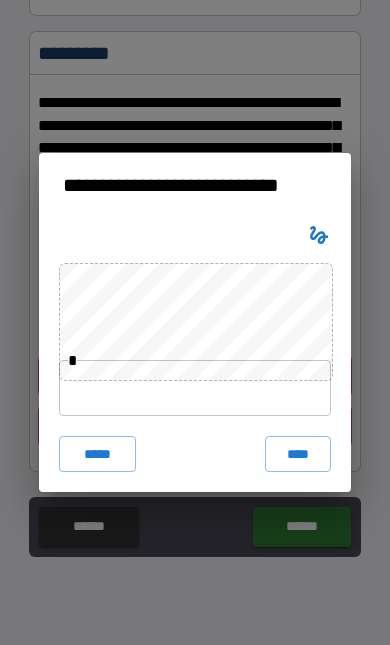 click at bounding box center (319, 235) 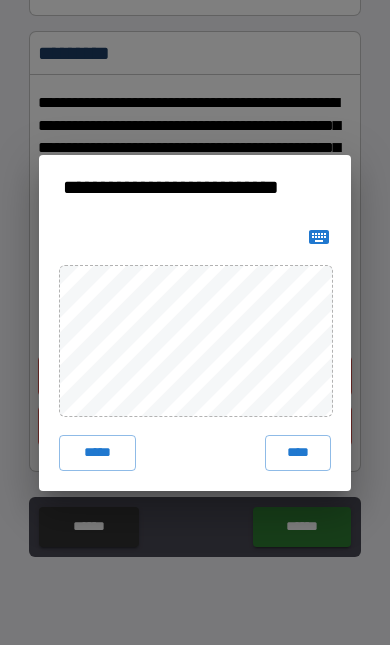 click on "****" at bounding box center [298, 453] 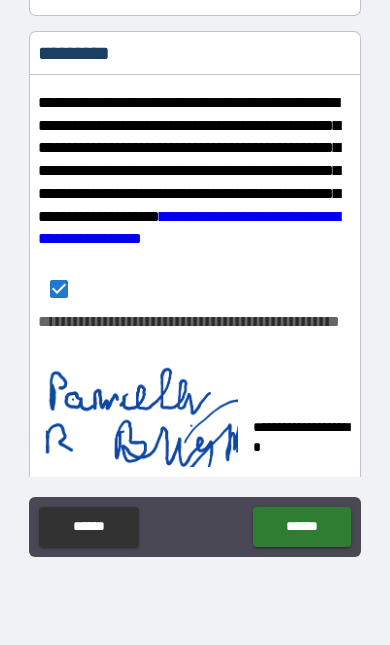 click on "******" 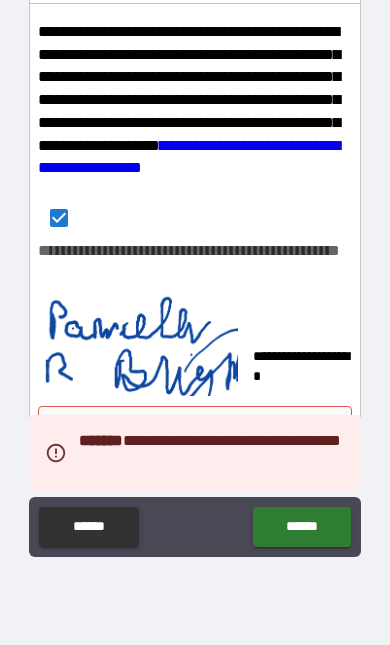 scroll, scrollTop: 3675, scrollLeft: 0, axis: vertical 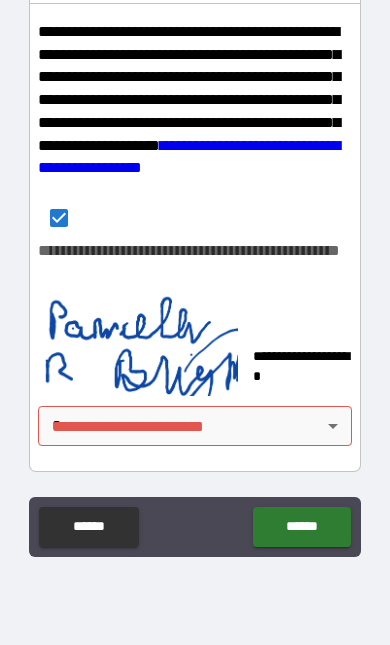 click on "**********" at bounding box center (194, 340) 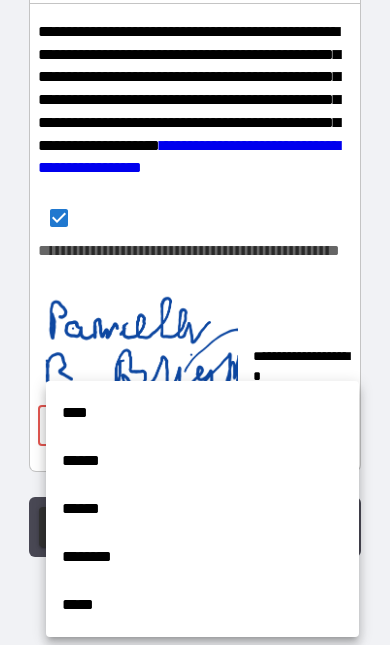 click on "****" at bounding box center [202, 413] 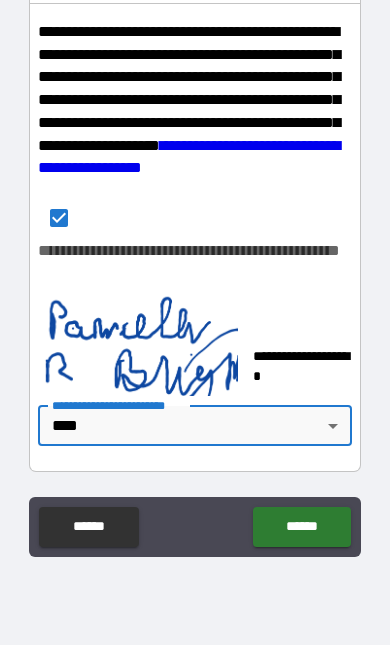 click on "******" at bounding box center [301, 527] 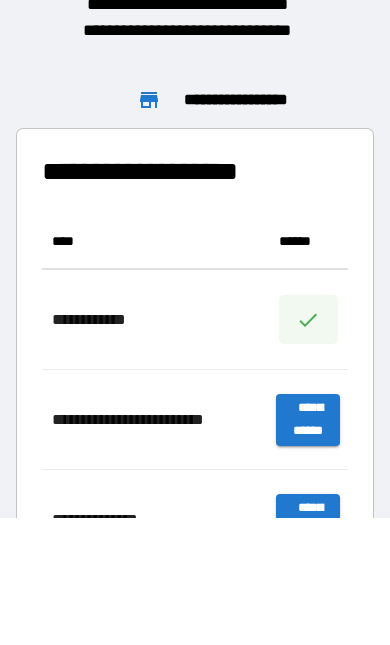 scroll, scrollTop: 1, scrollLeft: 1, axis: both 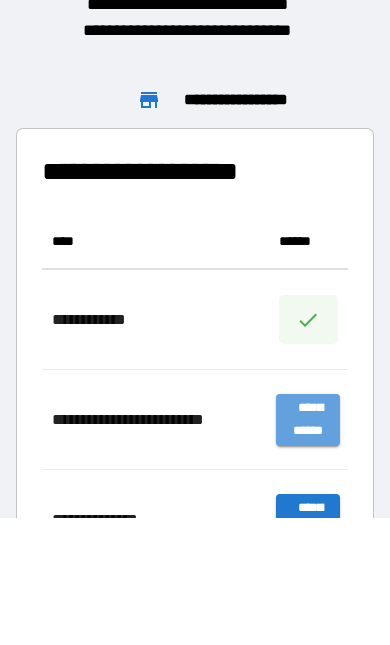 click on "**********" at bounding box center (308, 420) 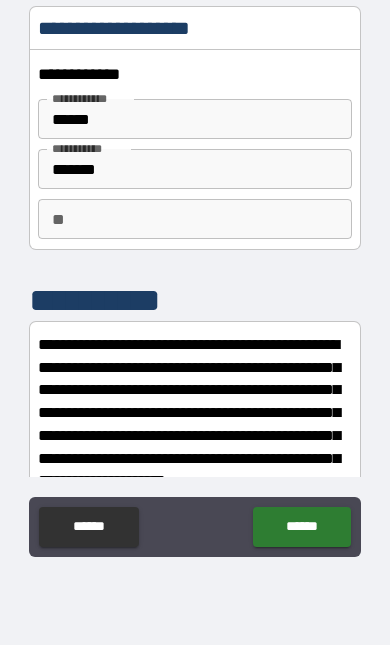 click on "** **" at bounding box center (194, 219) 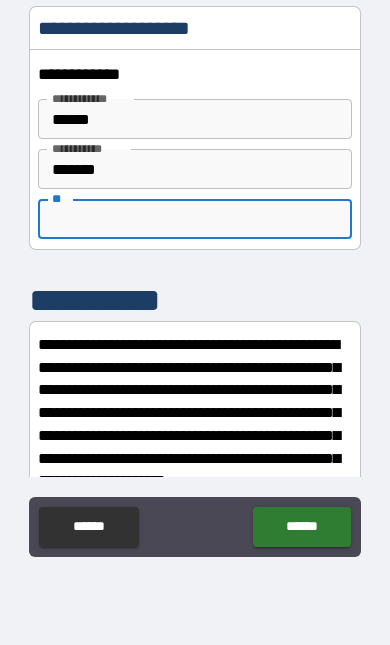 scroll, scrollTop: 126, scrollLeft: 0, axis: vertical 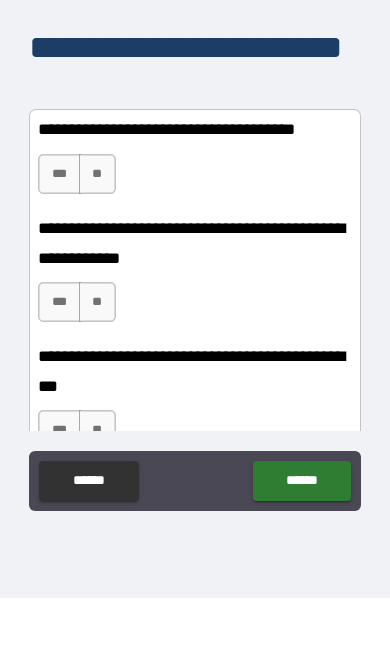 type on "*" 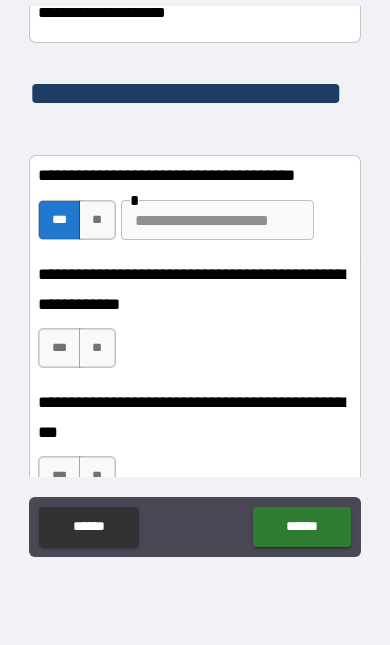 click on "***" at bounding box center [59, 348] 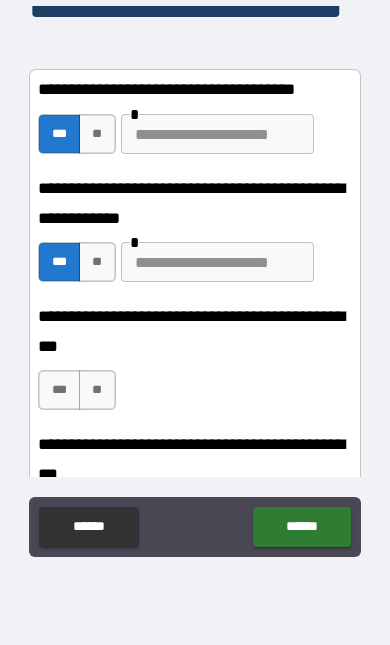 scroll, scrollTop: 587, scrollLeft: 0, axis: vertical 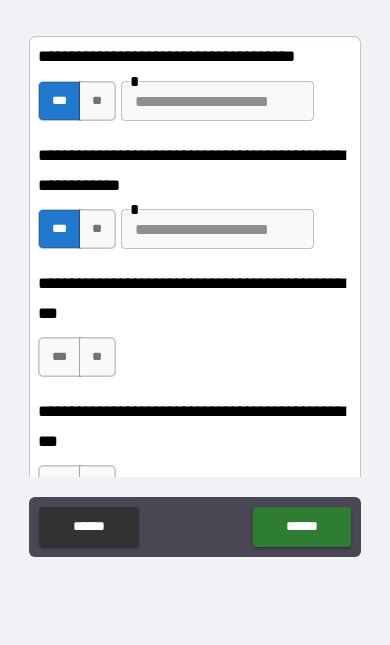 click on "***" at bounding box center [59, 357] 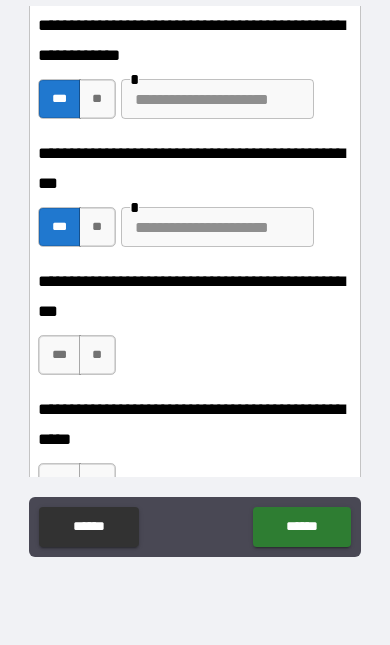 scroll, scrollTop: 720, scrollLeft: 0, axis: vertical 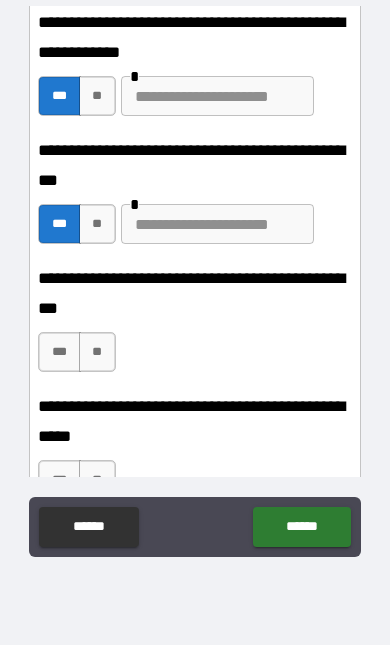 click on "***" at bounding box center [59, 352] 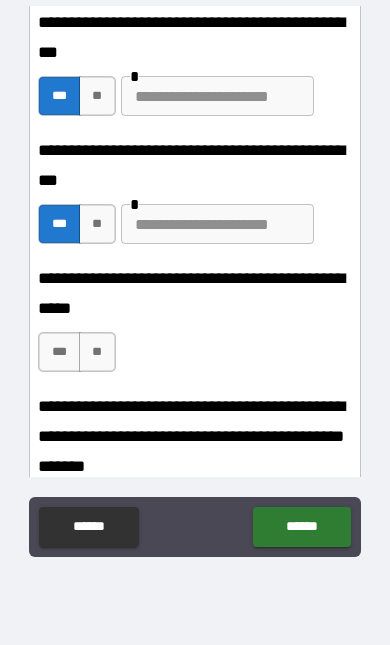 scroll, scrollTop: 849, scrollLeft: 0, axis: vertical 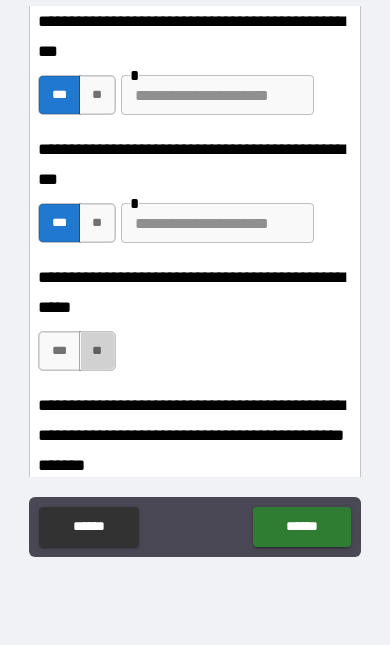 click on "**" at bounding box center (97, 351) 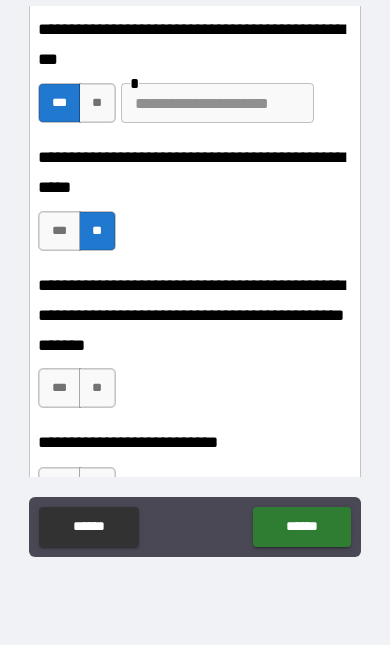 scroll, scrollTop: 977, scrollLeft: 0, axis: vertical 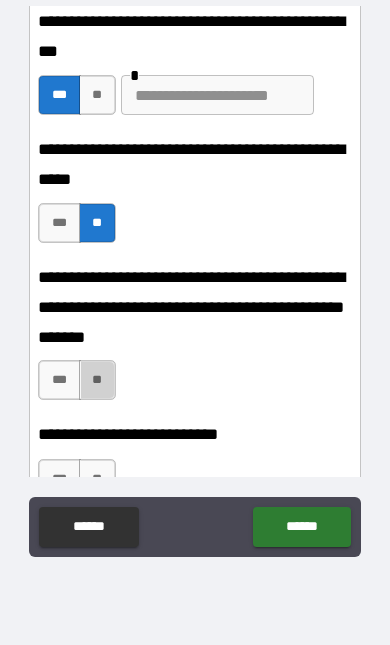 click on "**" at bounding box center [97, 380] 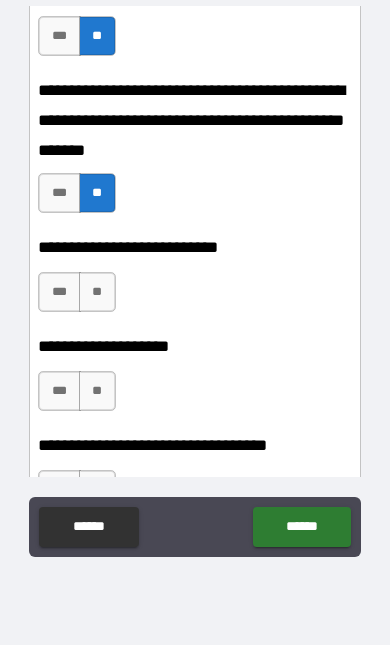 scroll, scrollTop: 1165, scrollLeft: 0, axis: vertical 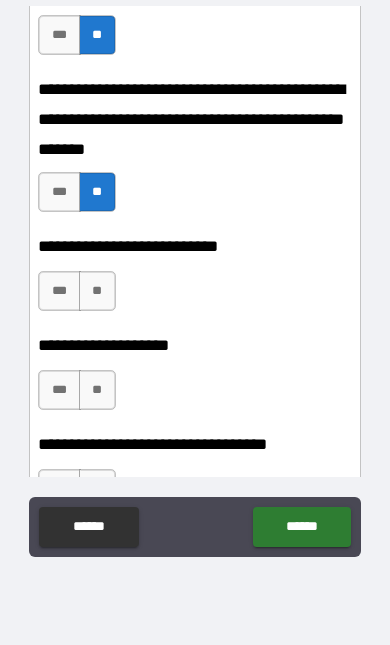 click on "***" at bounding box center (59, 291) 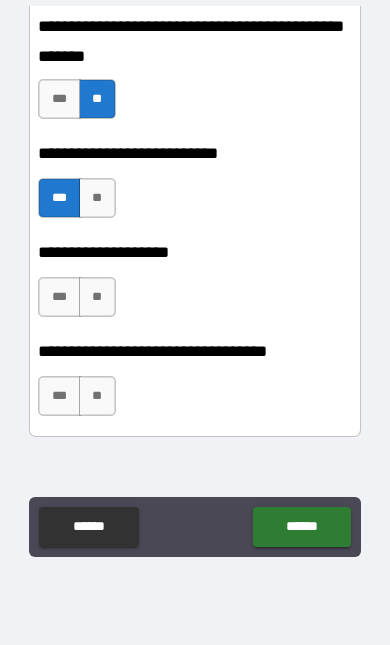 scroll, scrollTop: 1268, scrollLeft: 0, axis: vertical 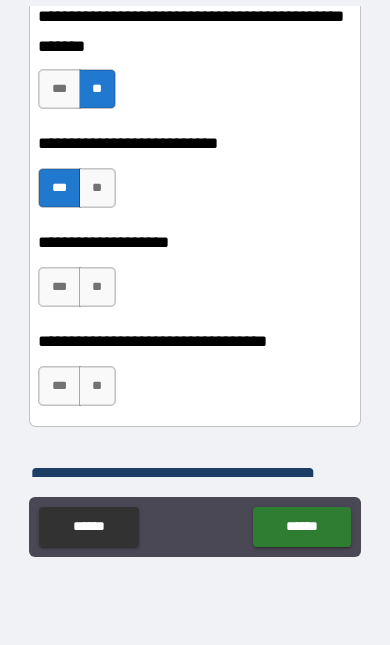 click on "**" at bounding box center (97, 287) 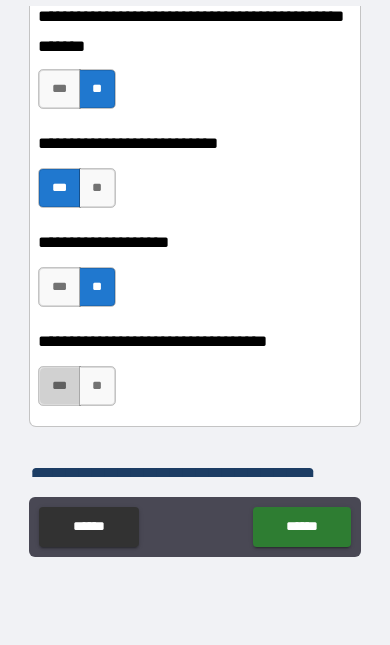 click on "***" at bounding box center (59, 386) 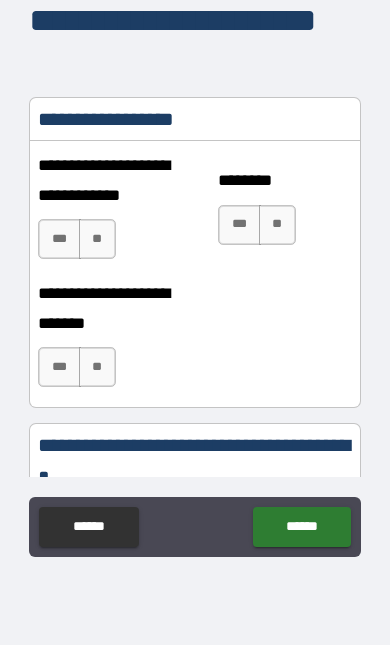 scroll, scrollTop: 1737, scrollLeft: 0, axis: vertical 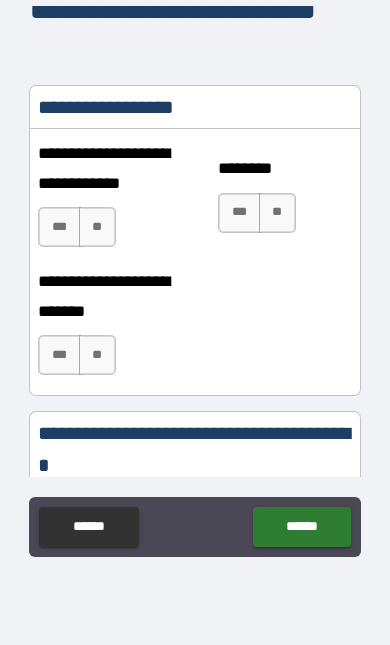 click on "**" at bounding box center [97, 227] 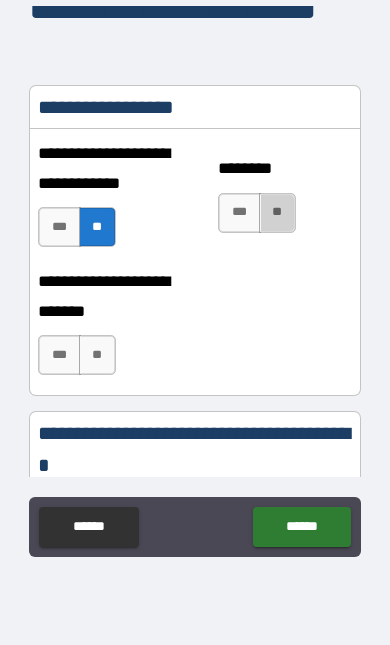 click on "**" at bounding box center (277, 213) 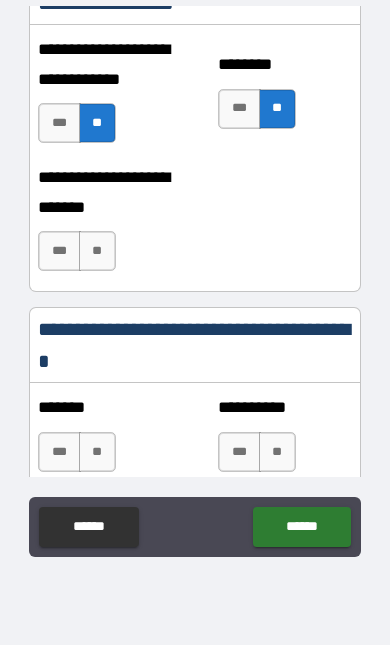 scroll, scrollTop: 1840, scrollLeft: 0, axis: vertical 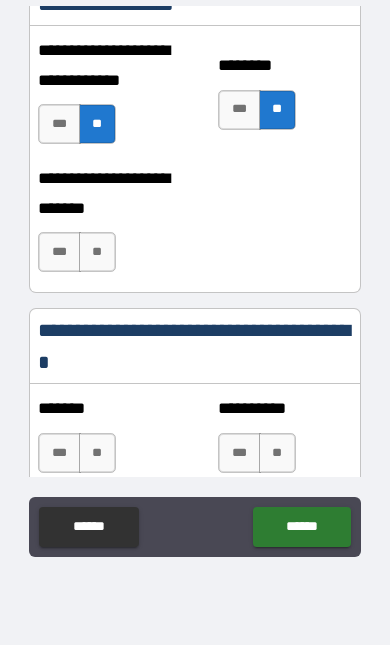 click on "**" at bounding box center (97, 252) 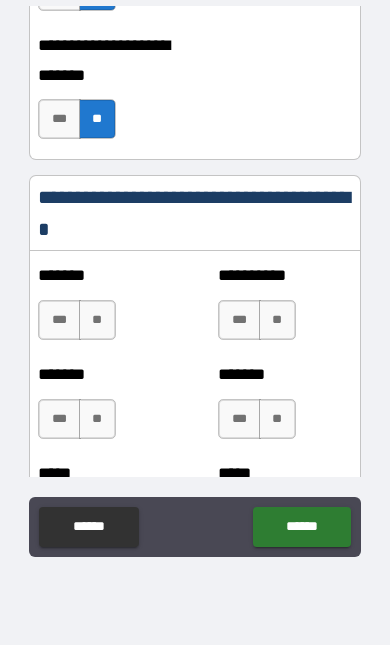 scroll, scrollTop: 1979, scrollLeft: 0, axis: vertical 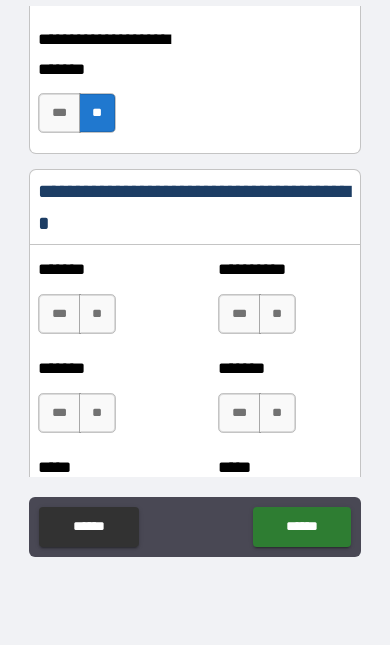 click on "**" at bounding box center (97, 314) 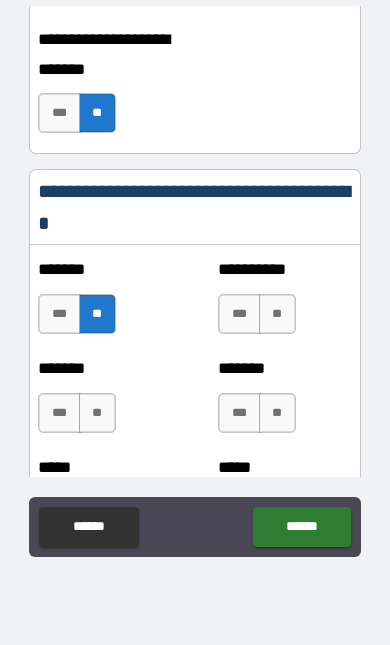 click on "**" at bounding box center [97, 413] 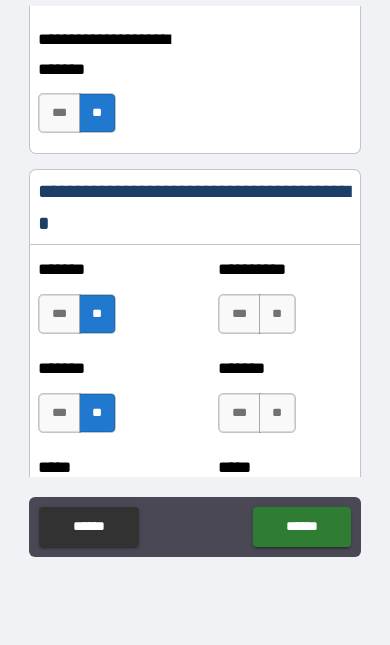 click on "**" at bounding box center [277, 413] 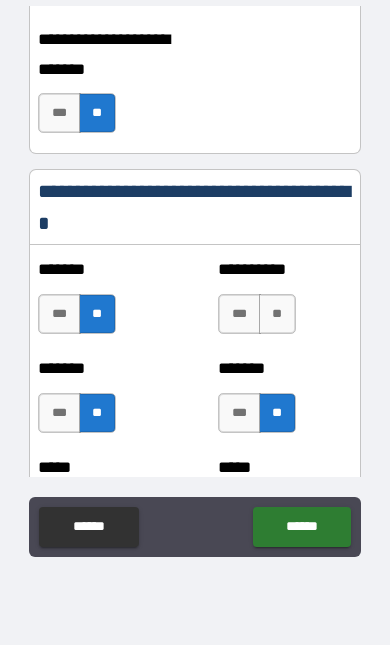 click on "**" at bounding box center (277, 314) 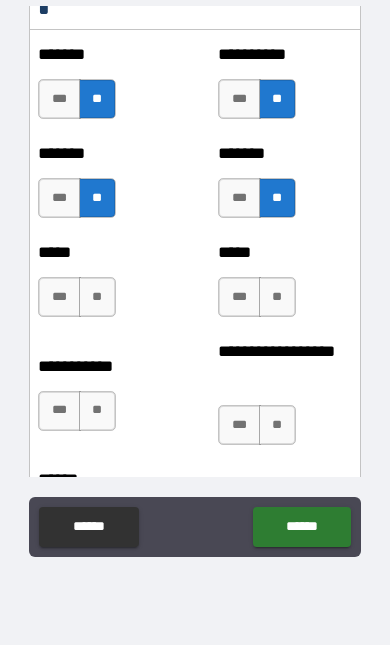scroll, scrollTop: 2200, scrollLeft: 0, axis: vertical 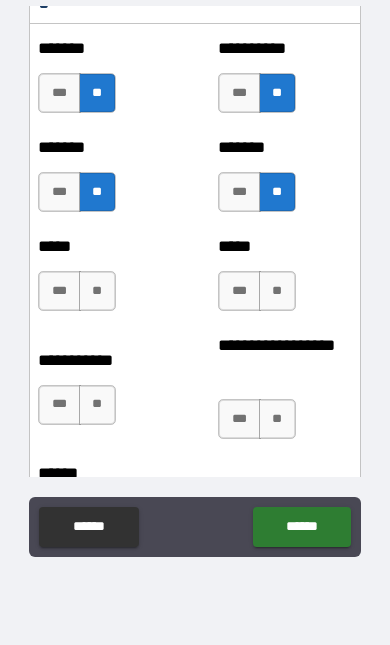 click on "**" at bounding box center [277, 291] 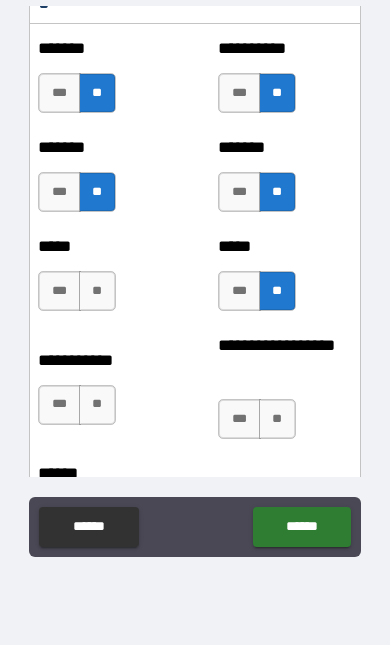 click on "**" at bounding box center [277, 419] 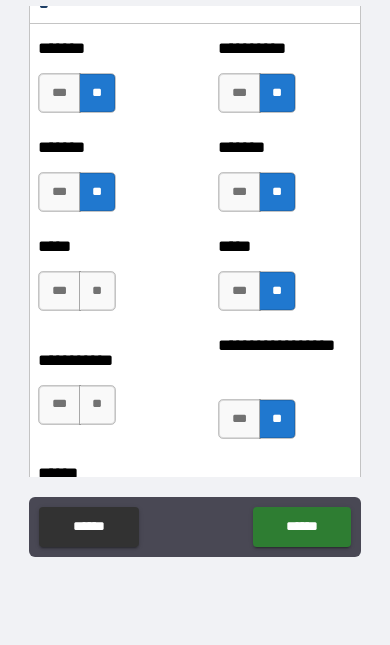 click on "**" at bounding box center [97, 405] 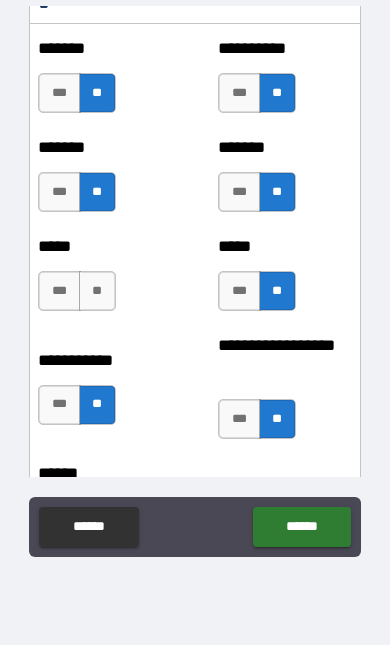 click on "**" at bounding box center [97, 291] 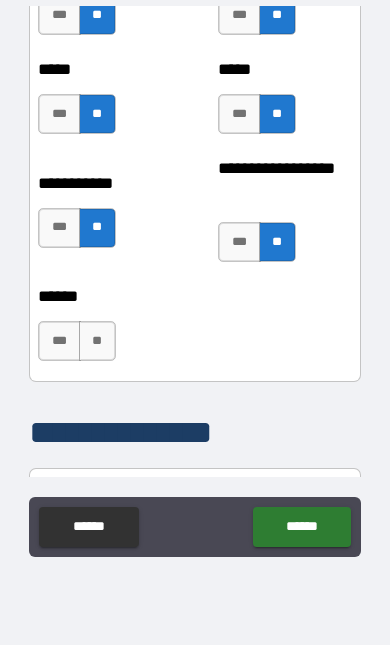 scroll, scrollTop: 2391, scrollLeft: 0, axis: vertical 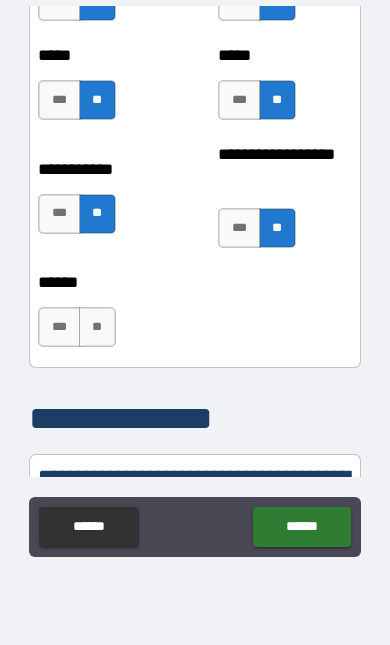 click on "**" at bounding box center [97, 327] 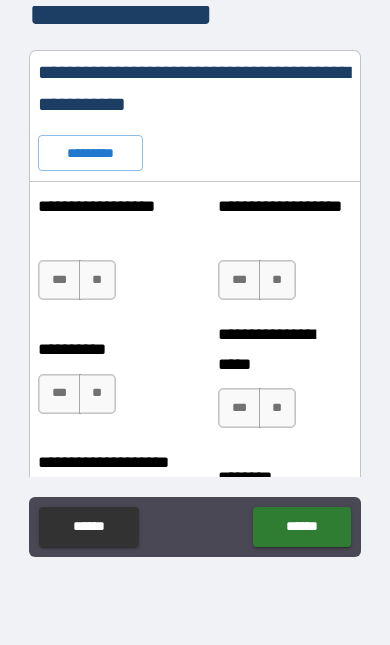 scroll, scrollTop: 2798, scrollLeft: 0, axis: vertical 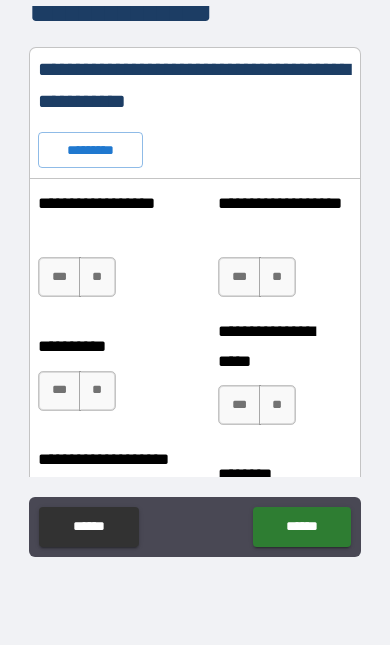 click on "**" at bounding box center [97, 277] 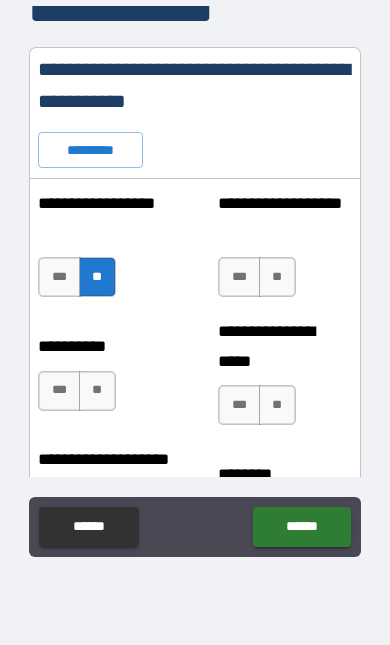 click on "***" at bounding box center (239, 277) 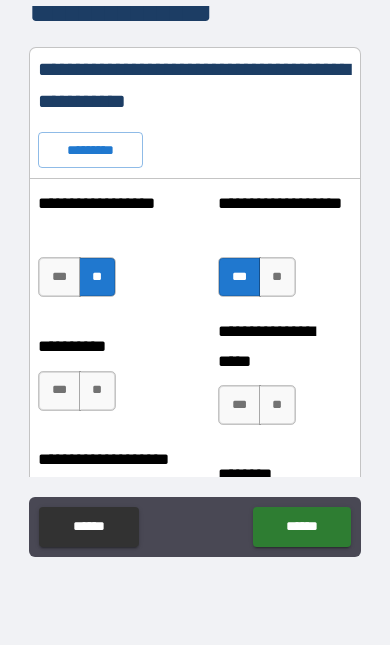 click on "**" at bounding box center (277, 405) 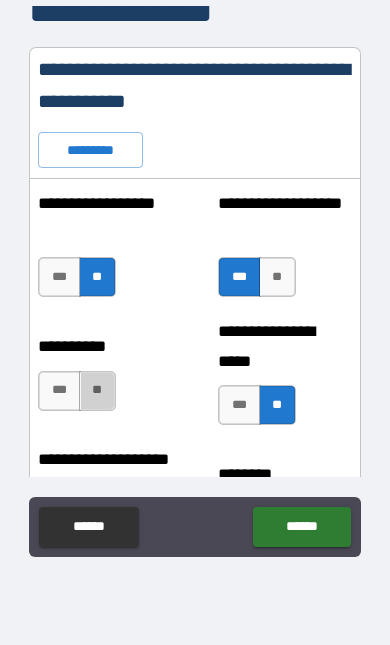 click on "**" at bounding box center [97, 391] 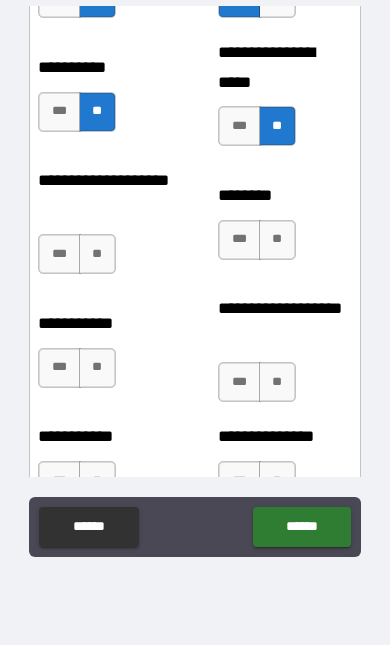 scroll, scrollTop: 3086, scrollLeft: 0, axis: vertical 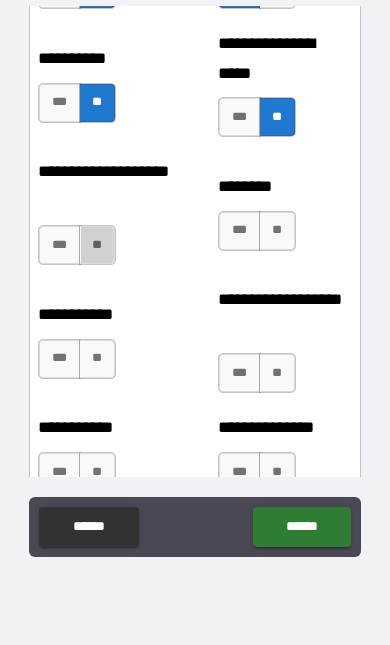 click on "**" at bounding box center (97, 245) 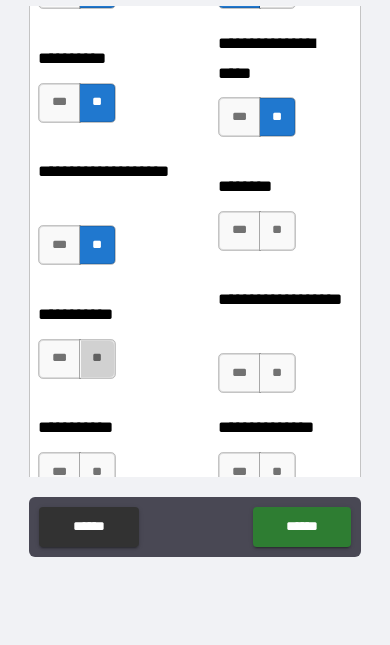 click on "**" at bounding box center [97, 359] 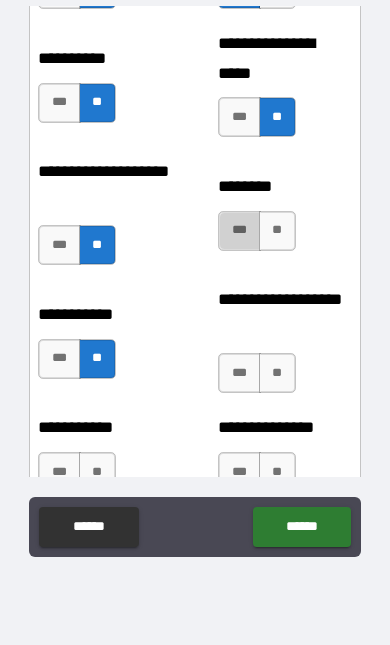 click on "***" at bounding box center [239, 231] 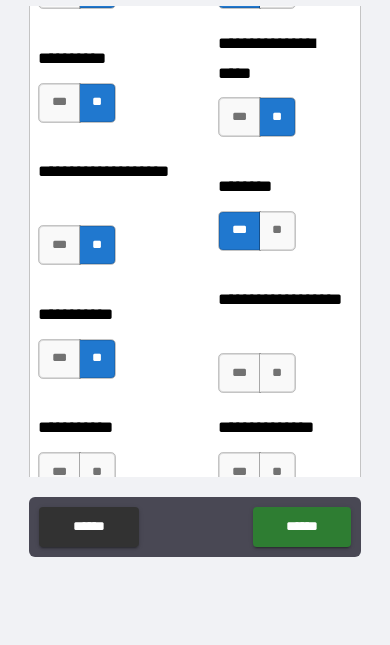 click on "***" at bounding box center (239, 373) 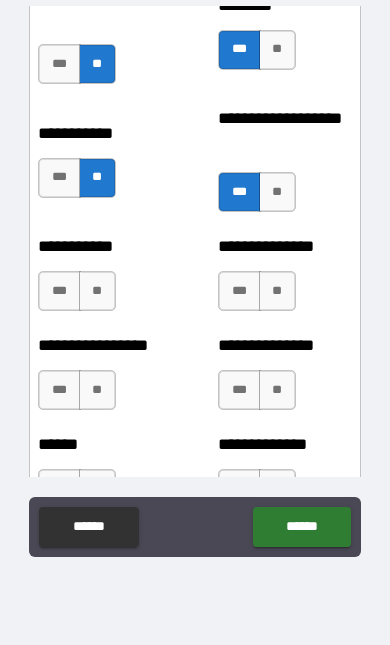 scroll, scrollTop: 3269, scrollLeft: 0, axis: vertical 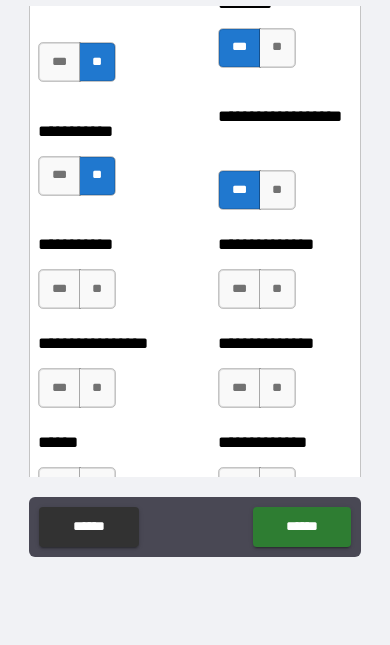 click on "**" at bounding box center (277, 289) 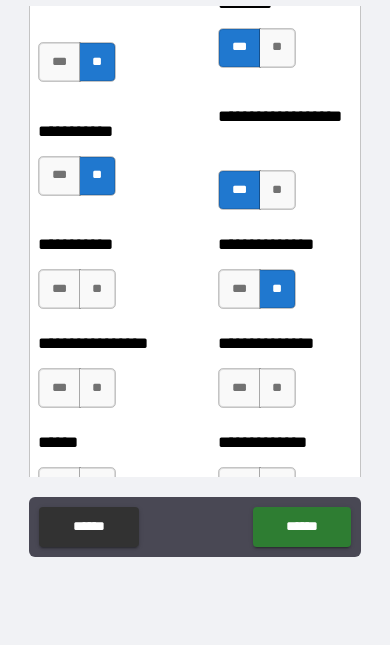 click on "**" at bounding box center [277, 388] 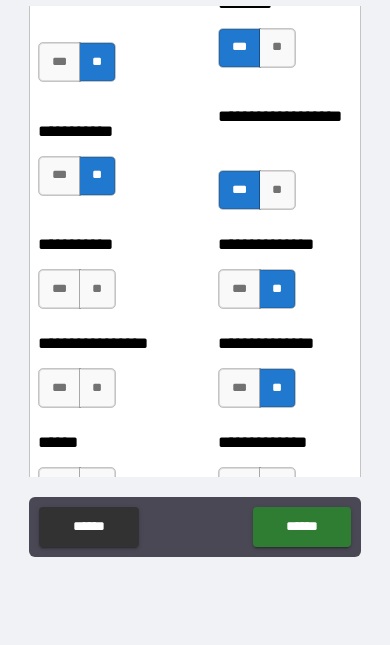 click on "**" at bounding box center (97, 289) 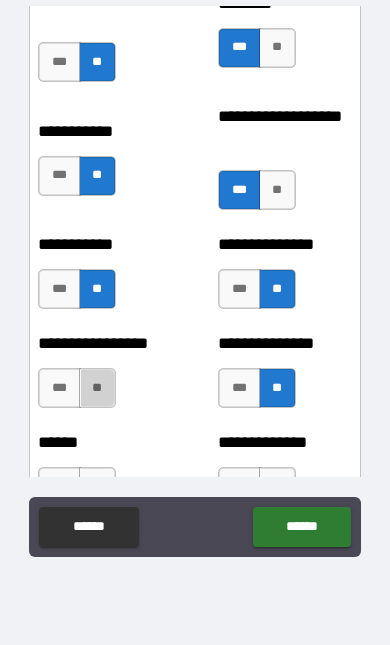 click on "**" at bounding box center (97, 388) 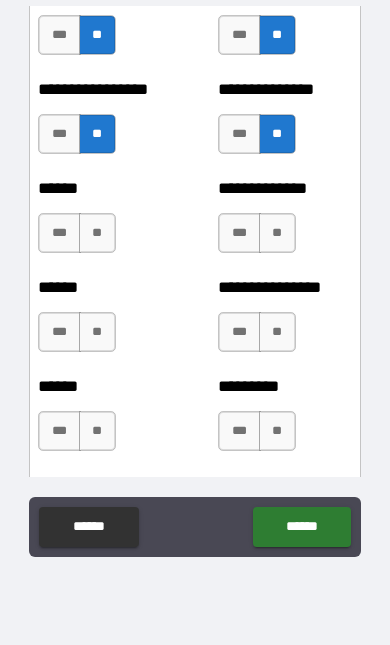 scroll, scrollTop: 3535, scrollLeft: 0, axis: vertical 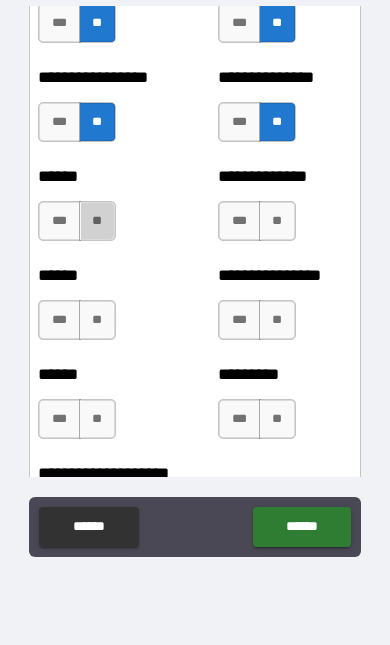 click on "**" at bounding box center (97, 221) 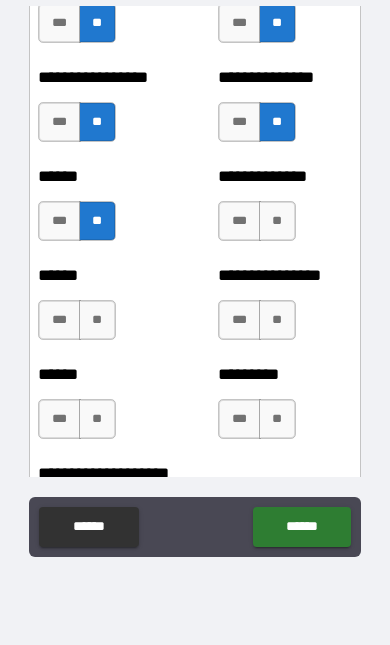 click on "**" at bounding box center (97, 320) 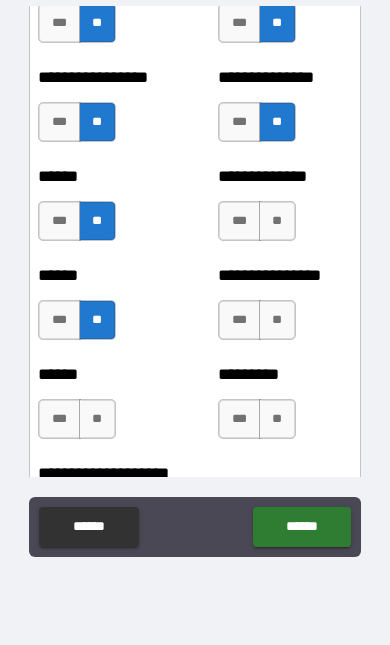 click on "**" at bounding box center (97, 419) 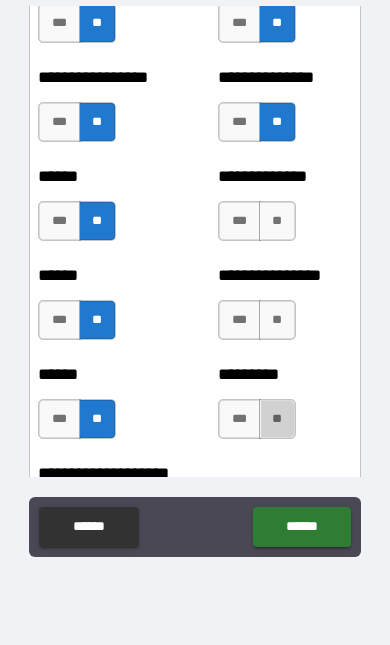 click on "**" at bounding box center [277, 419] 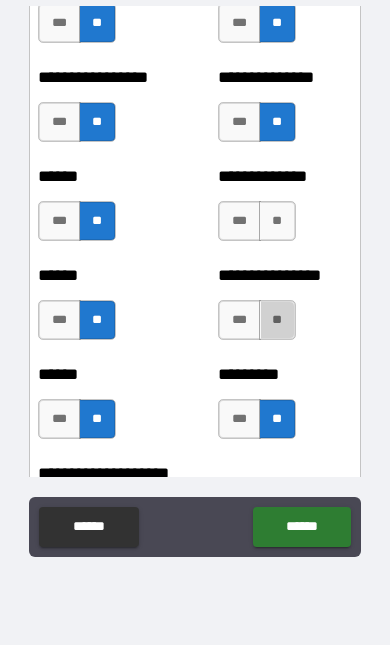 click on "**" at bounding box center [277, 320] 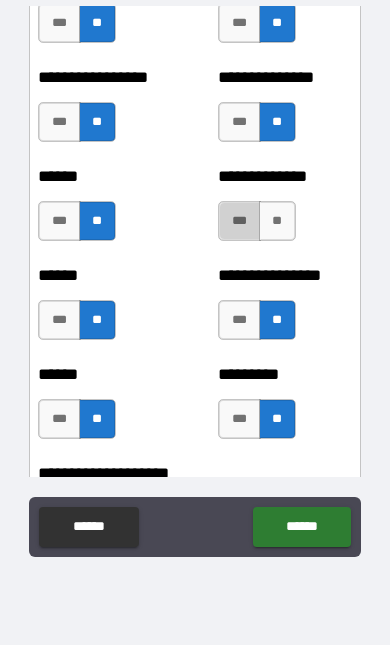 click on "***" at bounding box center (239, 221) 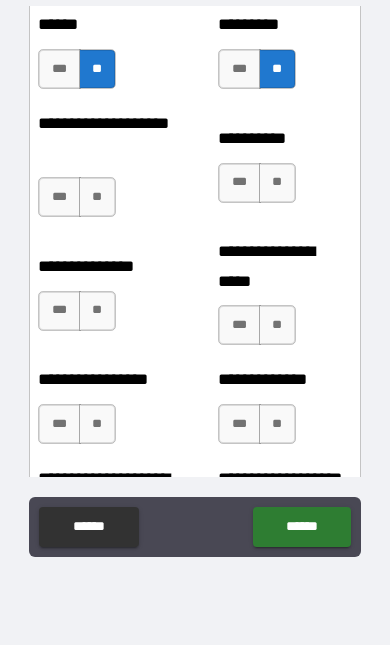 scroll, scrollTop: 3884, scrollLeft: 0, axis: vertical 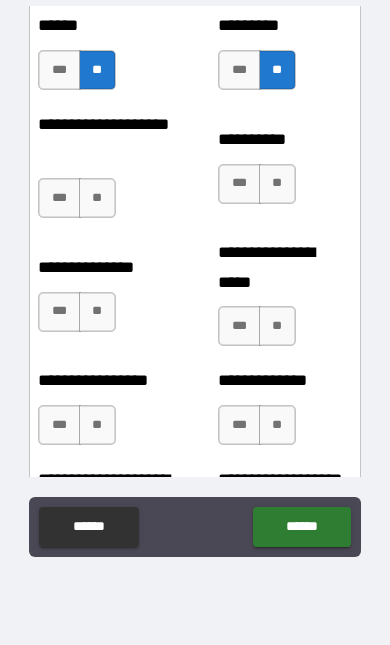 click on "**" at bounding box center (97, 198) 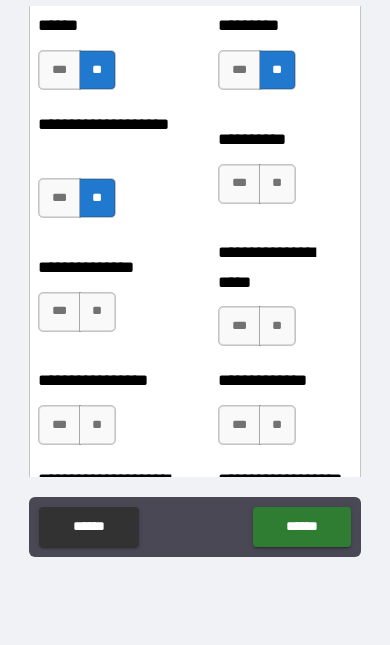click on "***" at bounding box center (239, 184) 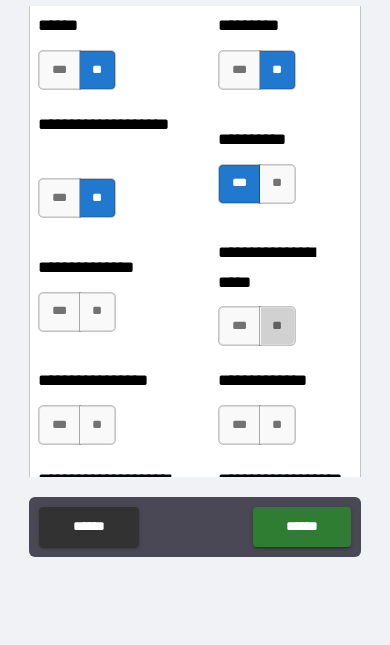 click on "**" at bounding box center (277, 326) 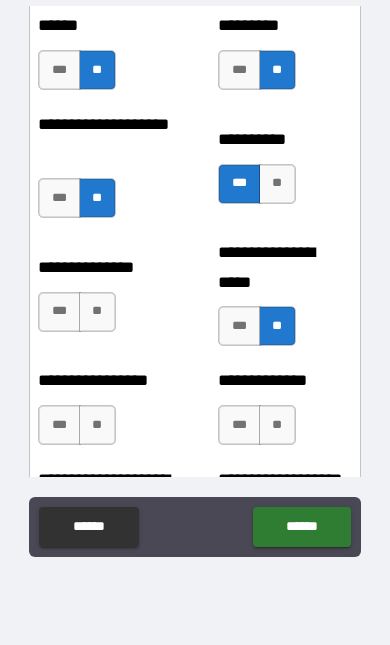 click on "***" at bounding box center (59, 312) 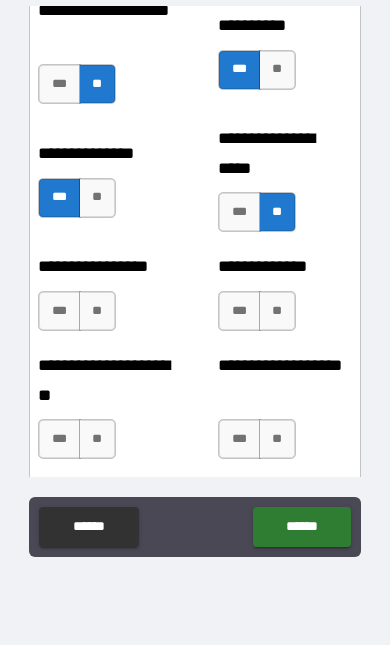 scroll, scrollTop: 4002, scrollLeft: 0, axis: vertical 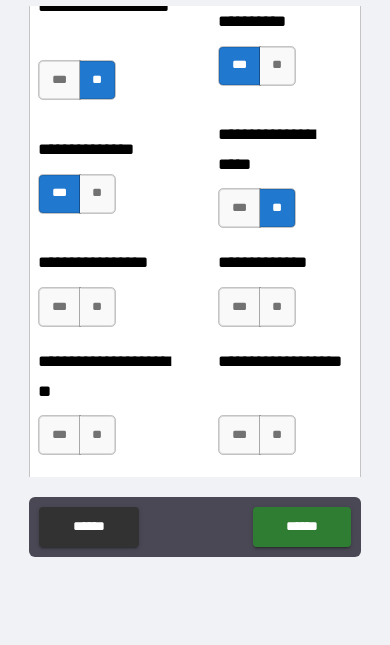 click on "**" at bounding box center [97, 307] 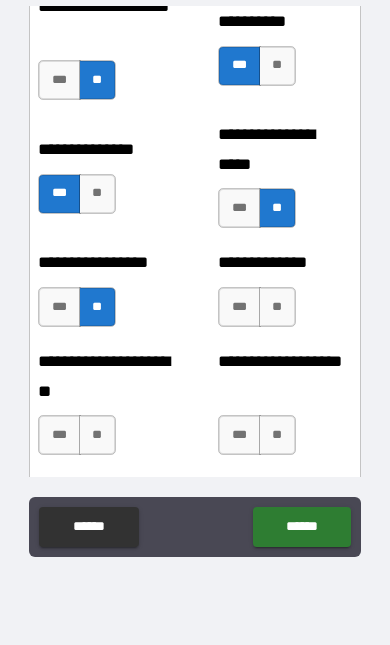 click on "**" at bounding box center [277, 307] 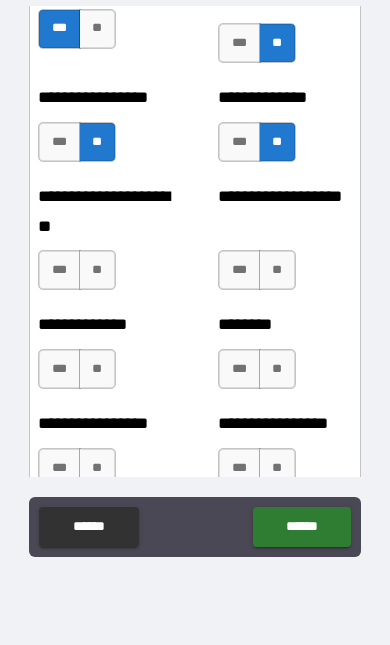 scroll, scrollTop: 4177, scrollLeft: 0, axis: vertical 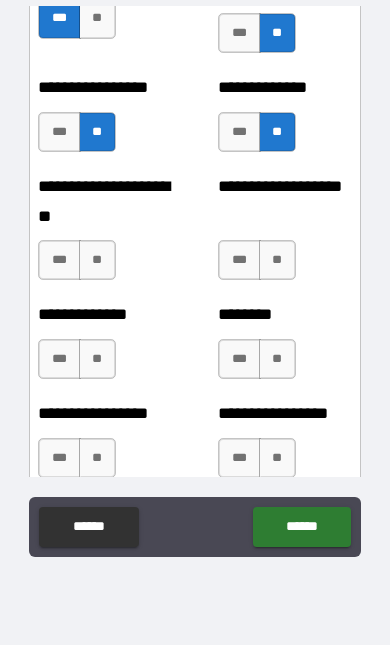 click on "**" at bounding box center (97, 260) 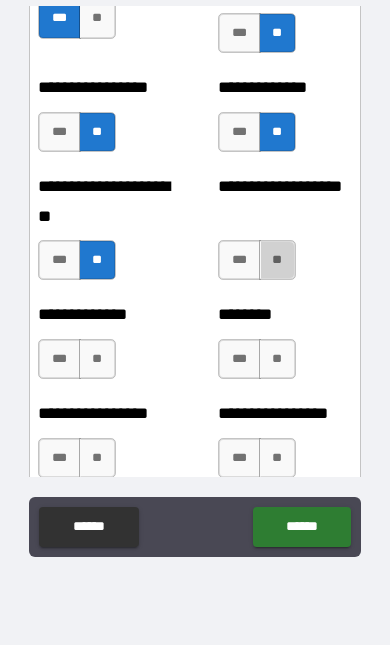 click on "**" at bounding box center [277, 260] 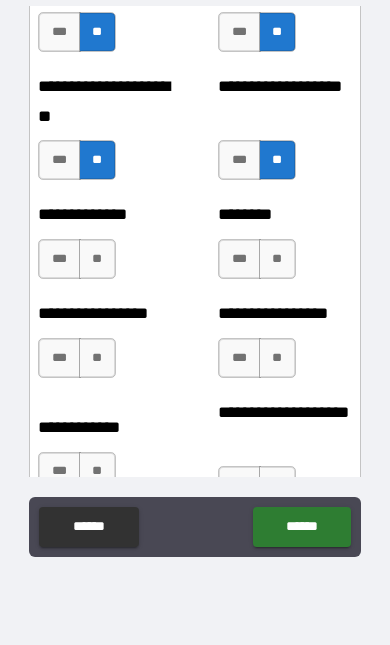 scroll, scrollTop: 4295, scrollLeft: 0, axis: vertical 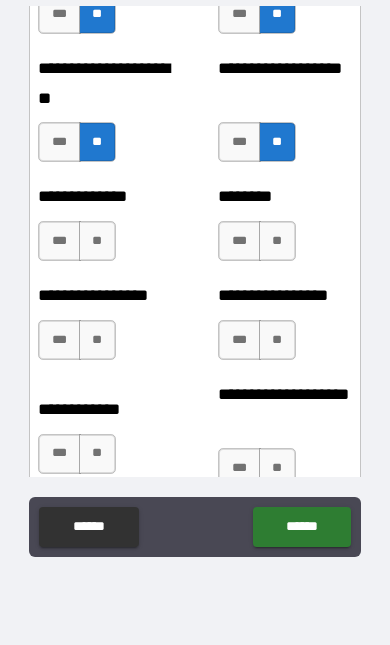 click on "**" at bounding box center (97, 241) 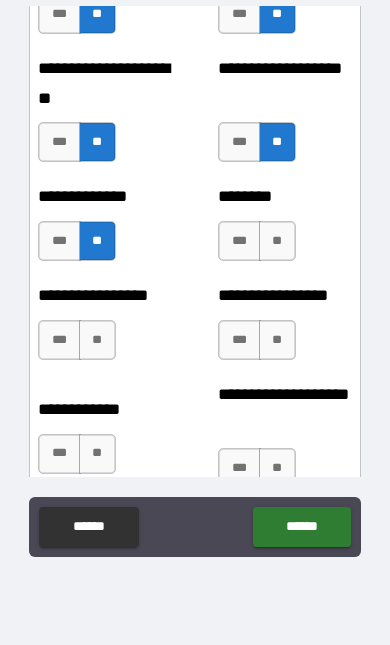 click on "**" at bounding box center [277, 241] 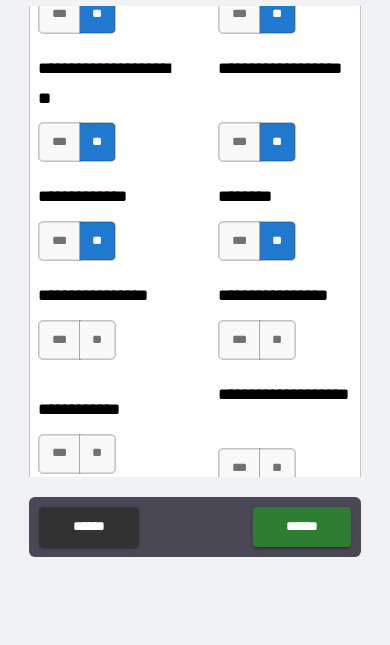 click on "***" at bounding box center [239, 241] 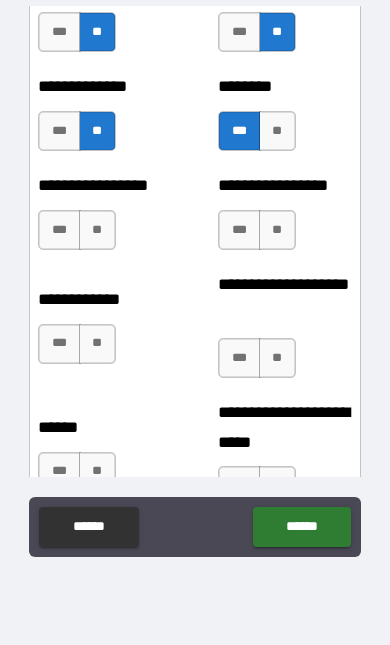 scroll, scrollTop: 4421, scrollLeft: 0, axis: vertical 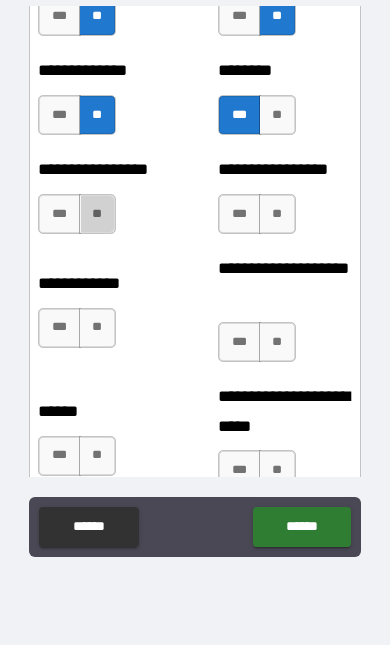 click on "**" at bounding box center [97, 214] 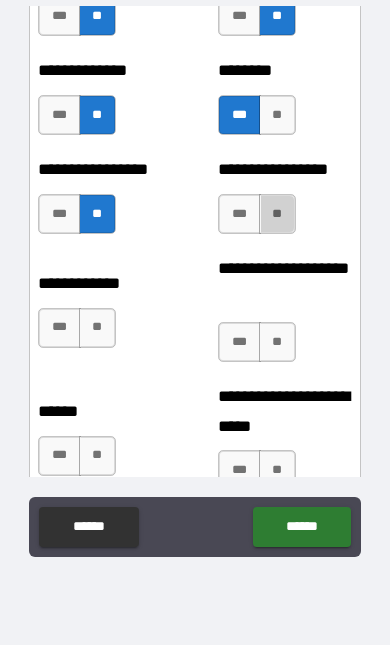 click on "**" at bounding box center (277, 214) 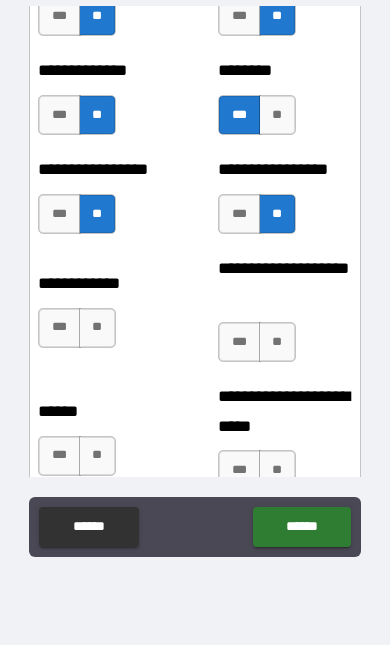 click on "**" at bounding box center (277, 342) 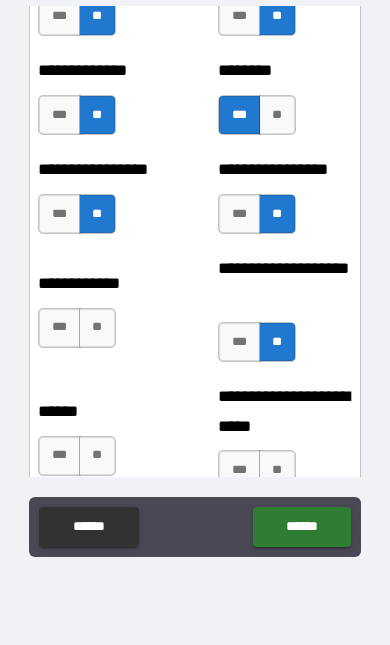 click on "***" at bounding box center (59, 328) 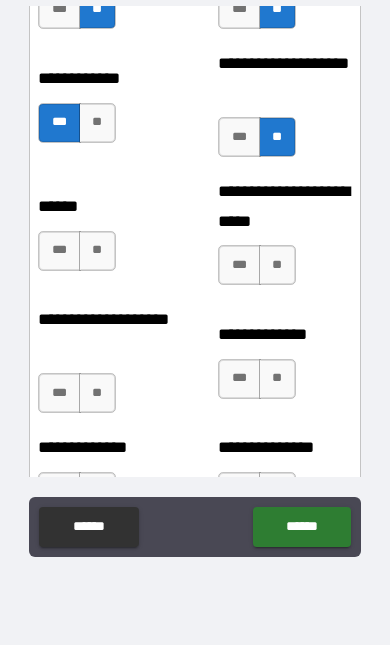 scroll, scrollTop: 4633, scrollLeft: 0, axis: vertical 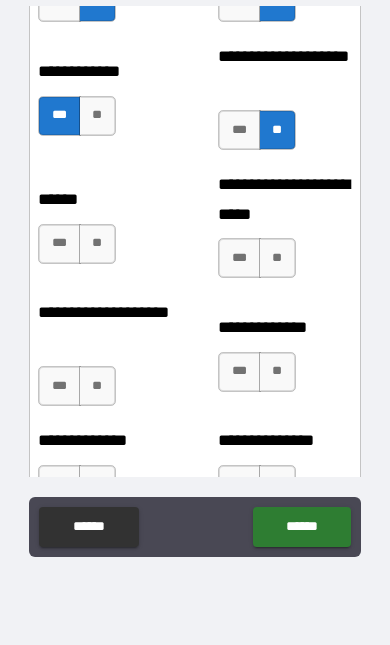 click on "**" at bounding box center [97, 244] 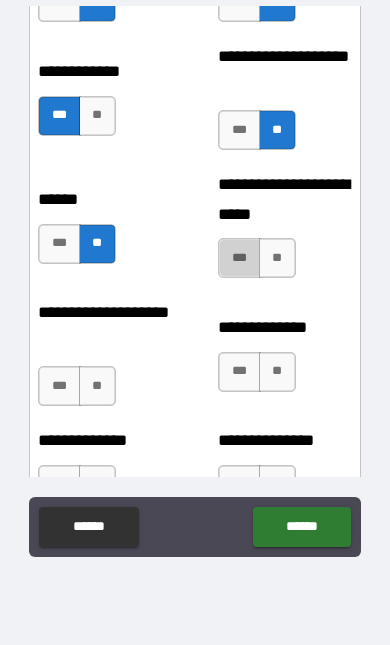 click on "***" at bounding box center (239, 258) 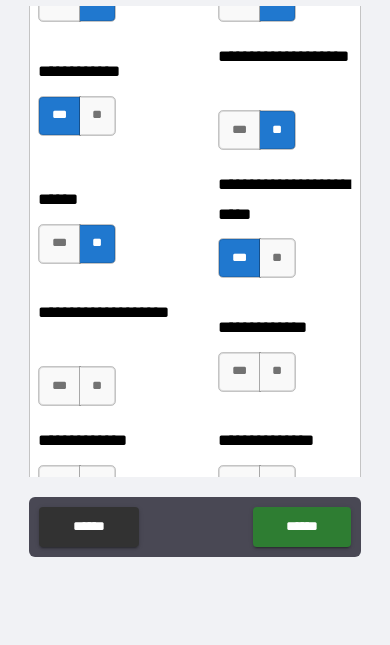 click on "***" at bounding box center (239, 372) 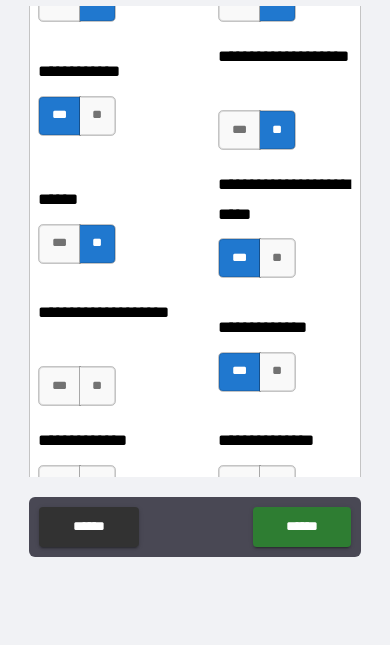 click on "**" at bounding box center (97, 386) 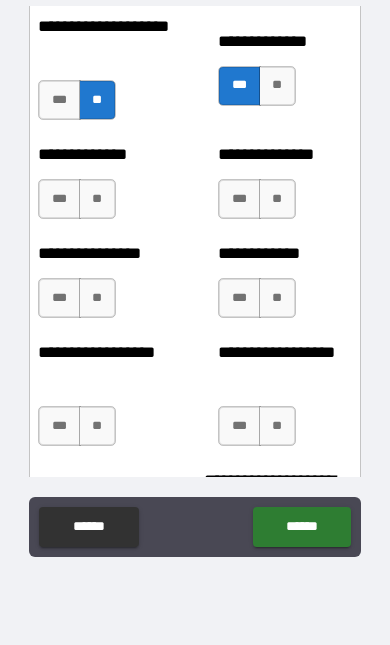 scroll, scrollTop: 4920, scrollLeft: 0, axis: vertical 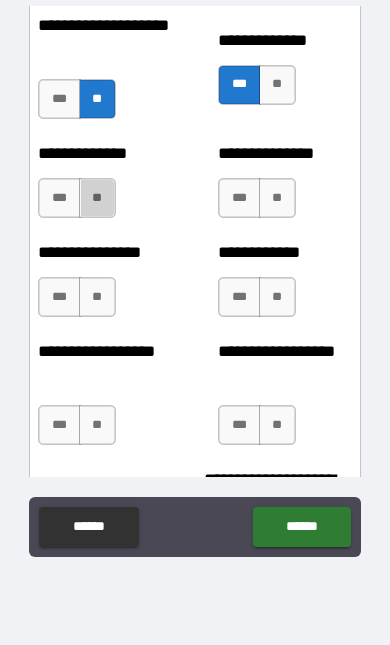 click on "**" at bounding box center [97, 198] 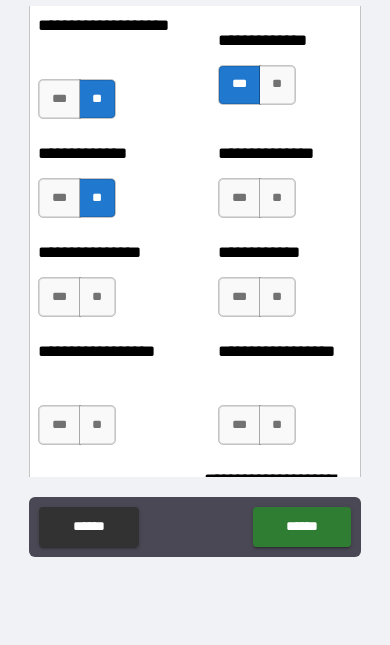 click on "**" at bounding box center (277, 198) 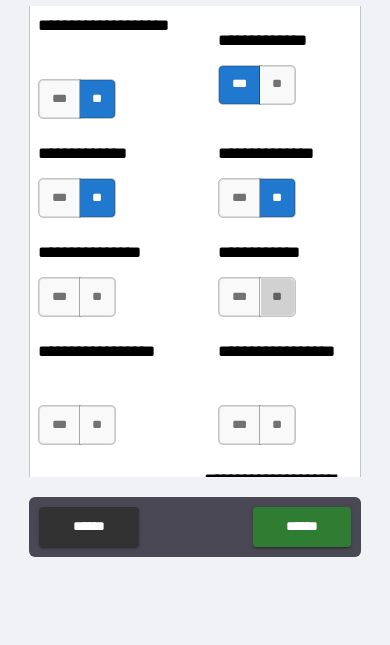 click on "**" at bounding box center [277, 297] 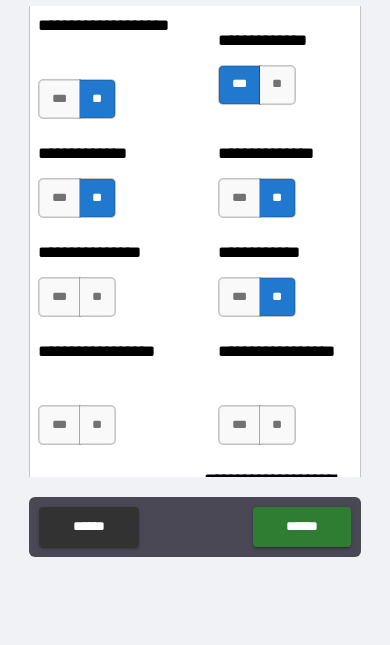 click on "**" at bounding box center (277, 425) 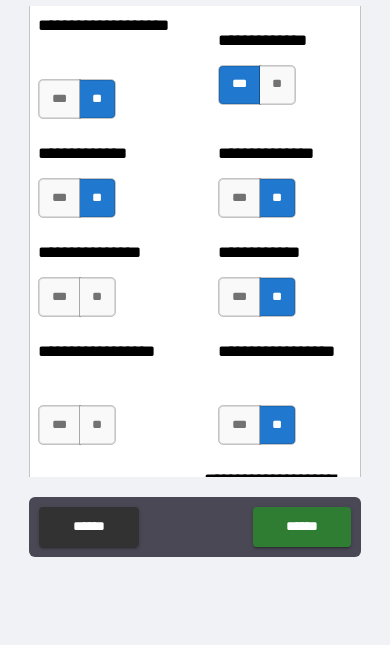 click on "**" at bounding box center (97, 425) 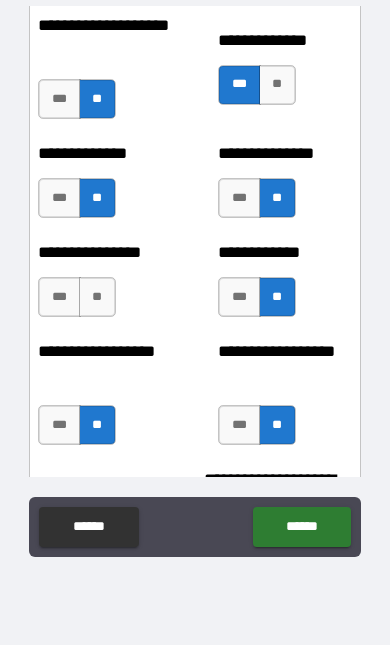 click on "**" at bounding box center (97, 297) 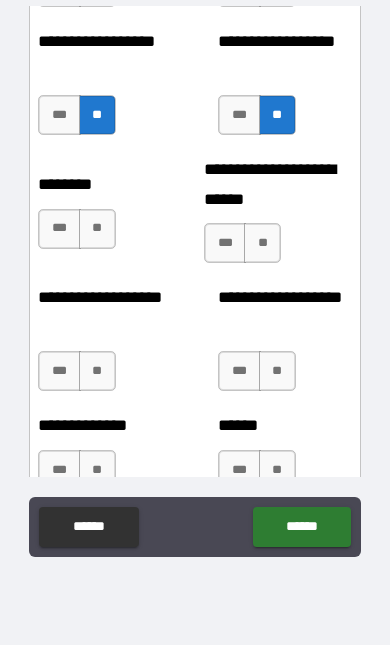 scroll, scrollTop: 5231, scrollLeft: 0, axis: vertical 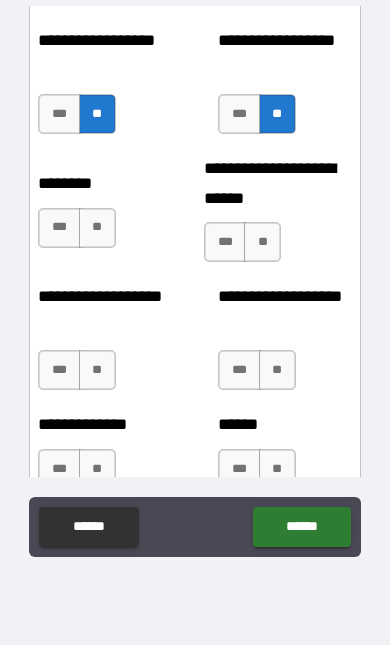 click on "**" at bounding box center (97, 228) 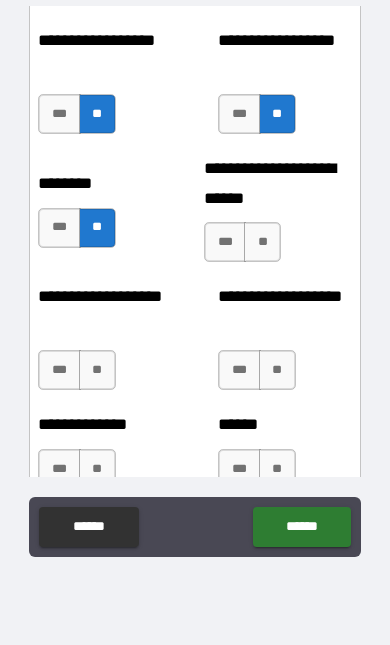 click on "**" at bounding box center [262, 242] 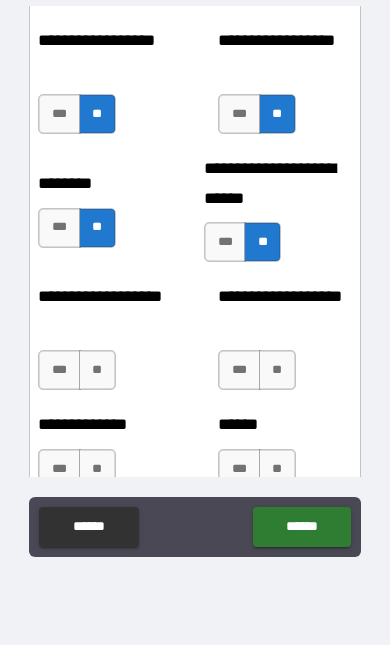 click on "**********" at bounding box center (277, 218) 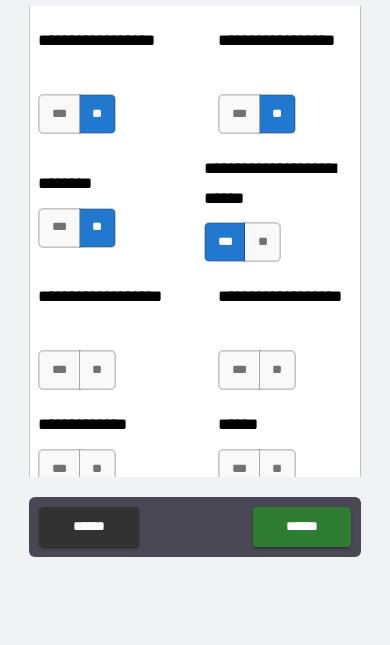 click on "***" at bounding box center [239, 370] 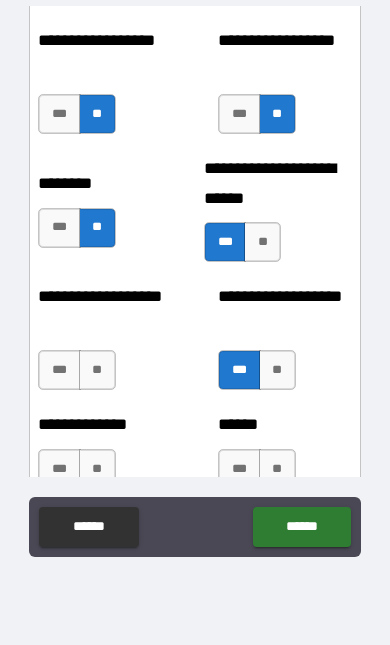 click on "**" at bounding box center [97, 370] 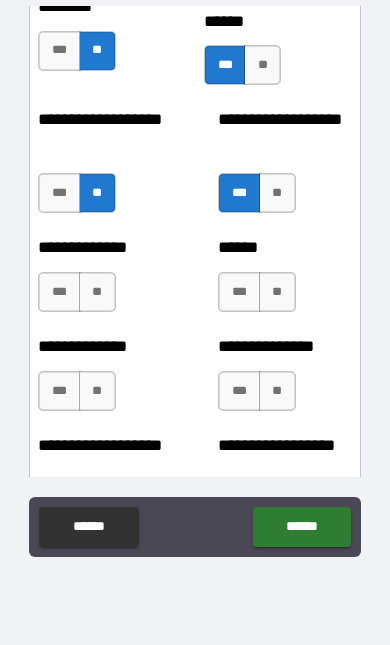 scroll, scrollTop: 5418, scrollLeft: 0, axis: vertical 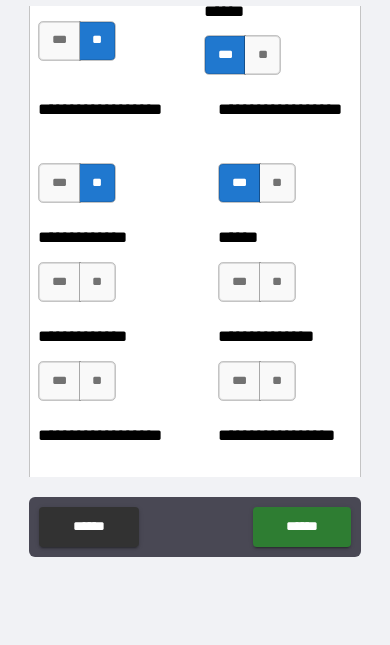click on "**" at bounding box center (97, 282) 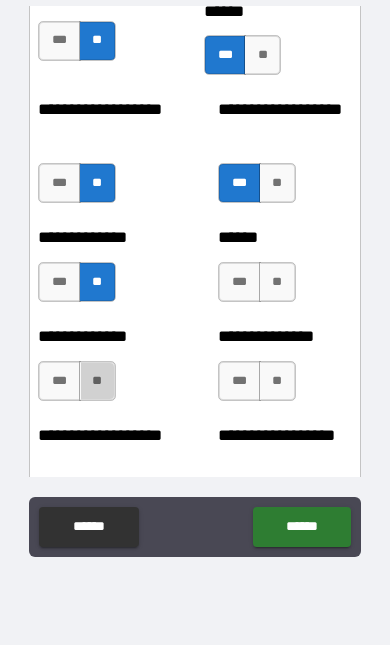 click on "**" at bounding box center [97, 381] 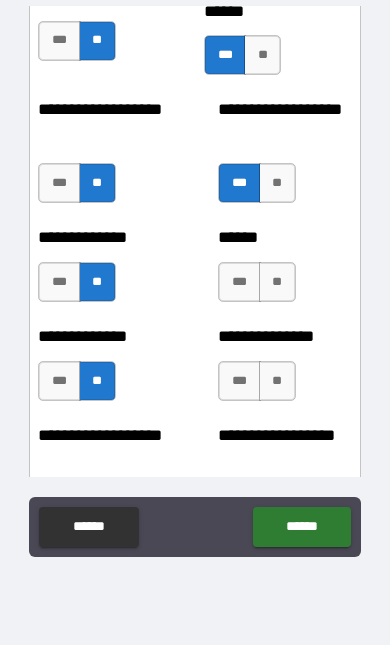 click on "**" at bounding box center (277, 282) 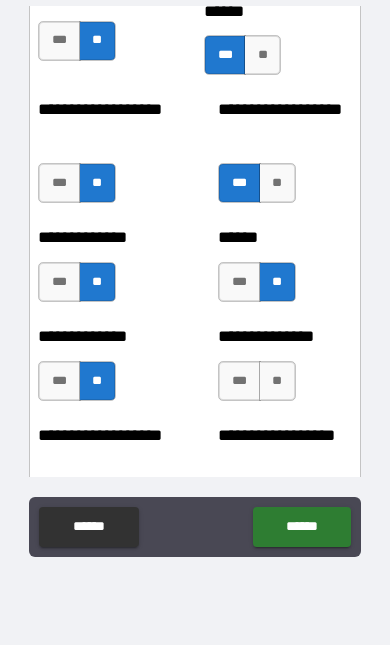 click on "**" at bounding box center (277, 381) 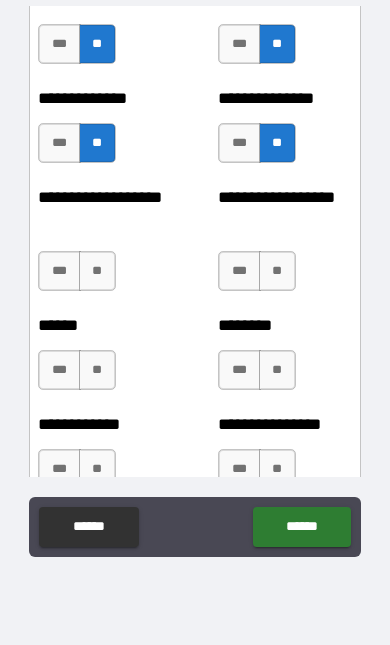 scroll, scrollTop: 5655, scrollLeft: 0, axis: vertical 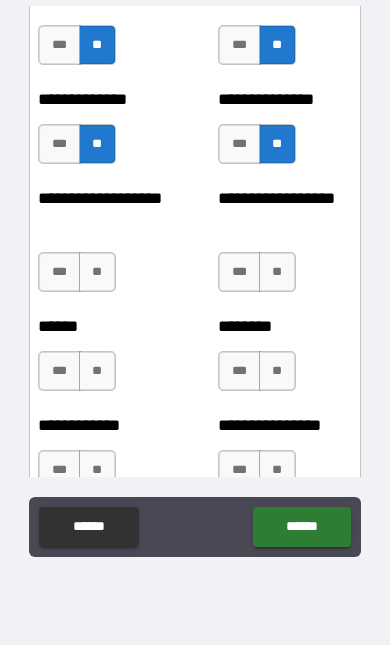 click on "**" at bounding box center [277, 272] 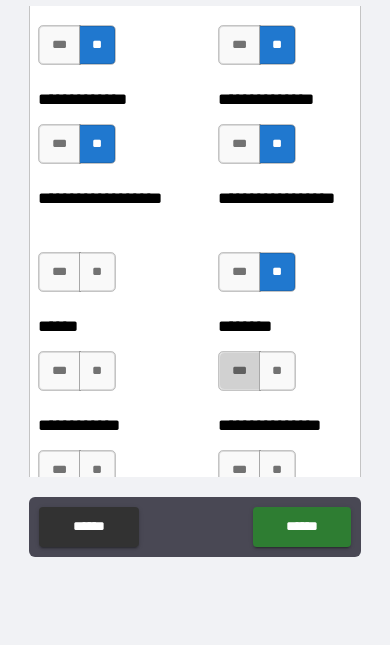 click on "***" at bounding box center (239, 371) 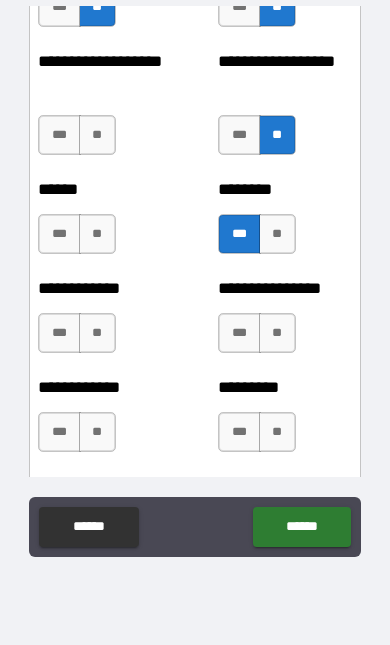 scroll, scrollTop: 5790, scrollLeft: 0, axis: vertical 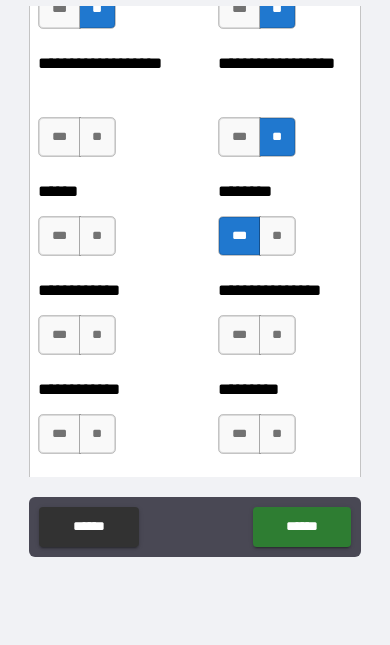 click on "***" at bounding box center (239, 335) 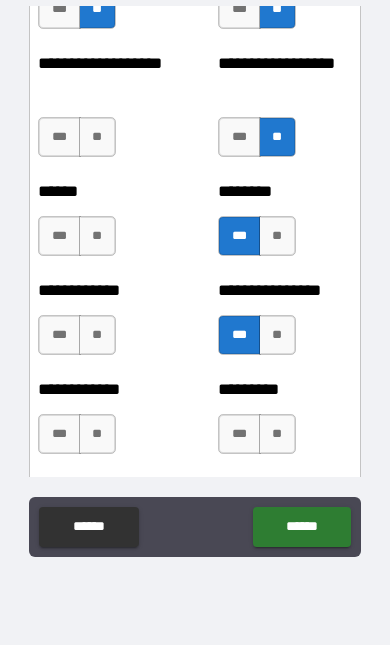 click on "**" at bounding box center [277, 434] 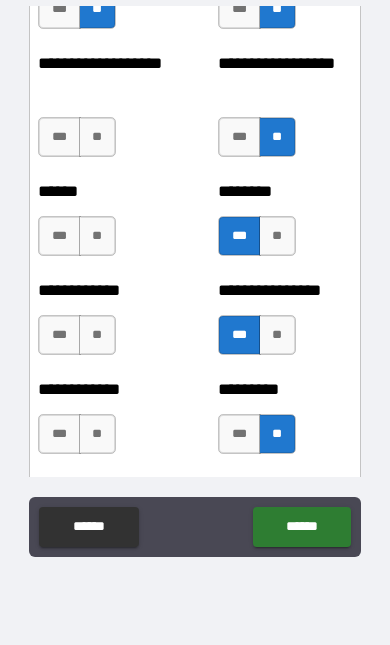 click on "**" at bounding box center [97, 434] 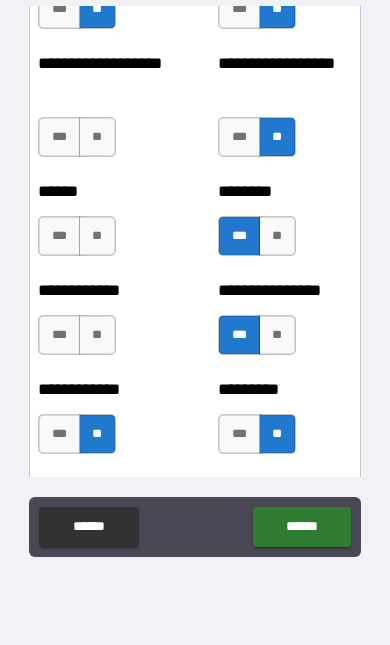 click on "***" at bounding box center [59, 434] 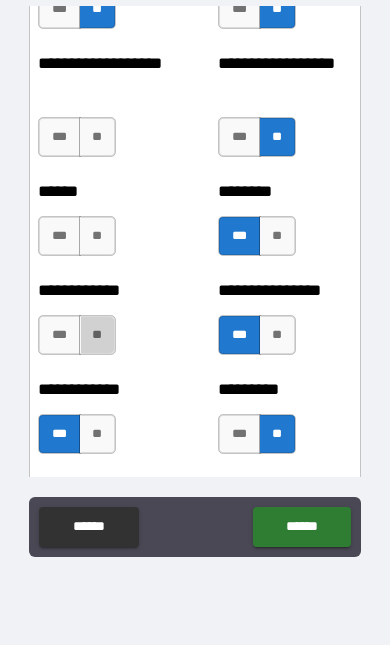 click on "**" at bounding box center (97, 335) 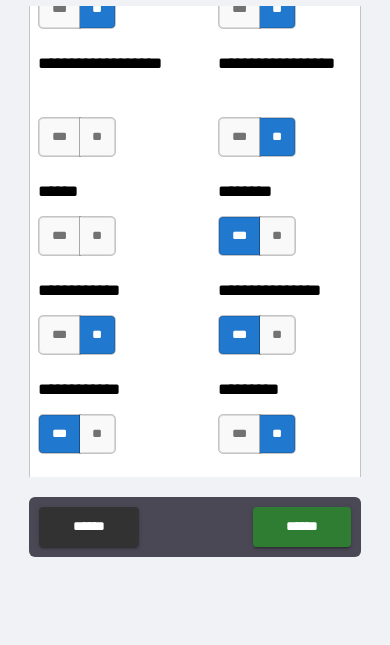 click on "***" at bounding box center [59, 236] 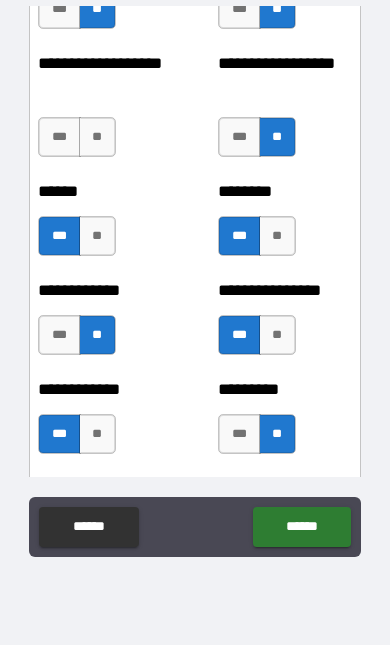 click on "**" at bounding box center (97, 137) 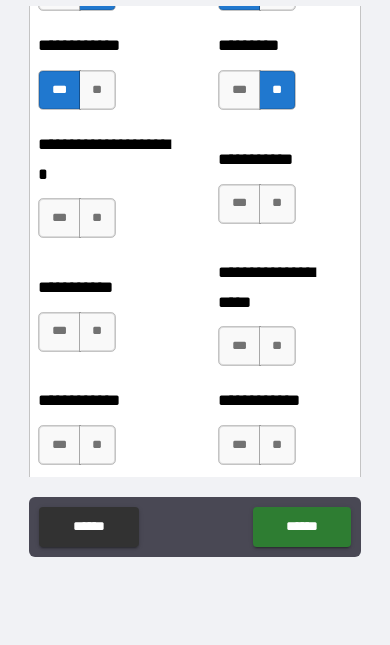 scroll, scrollTop: 6135, scrollLeft: 0, axis: vertical 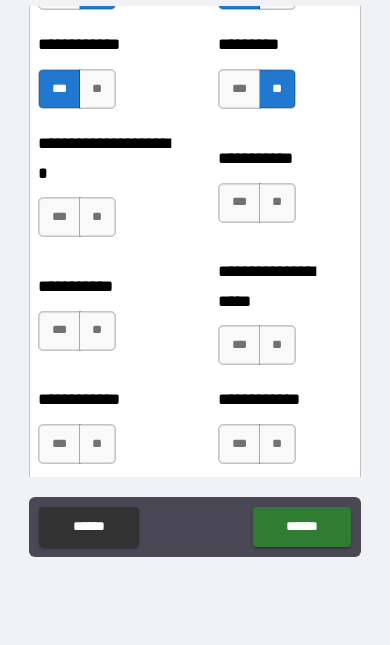 click on "***" at bounding box center [59, 217] 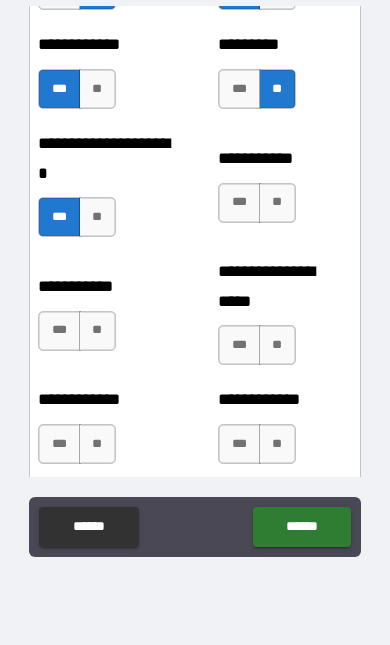 click on "**" at bounding box center (277, 203) 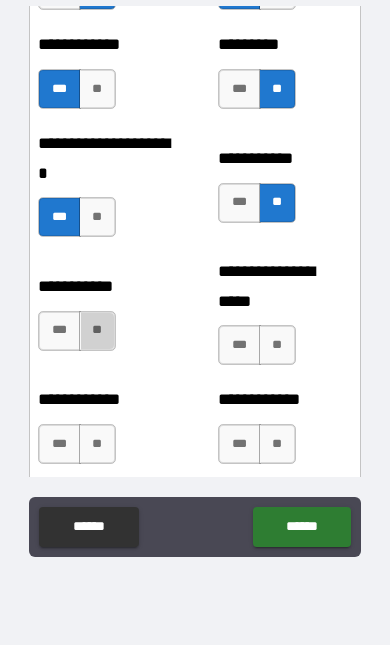 click on "**" at bounding box center (97, 331) 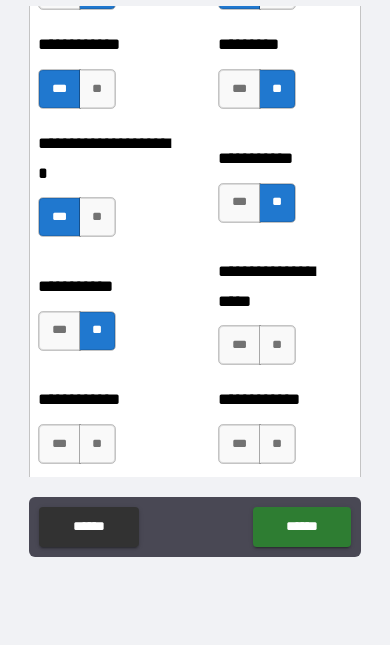 click on "**" at bounding box center [277, 345] 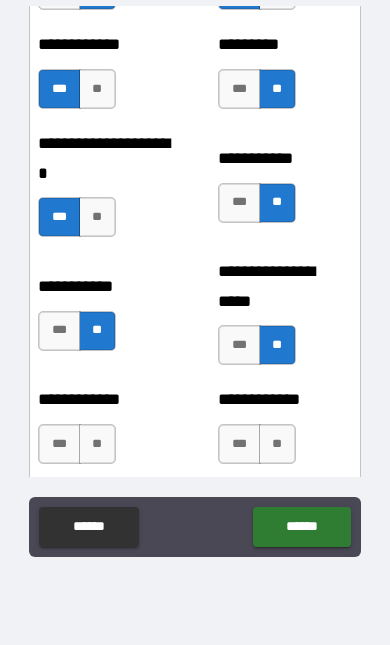 click on "**" at bounding box center (277, 444) 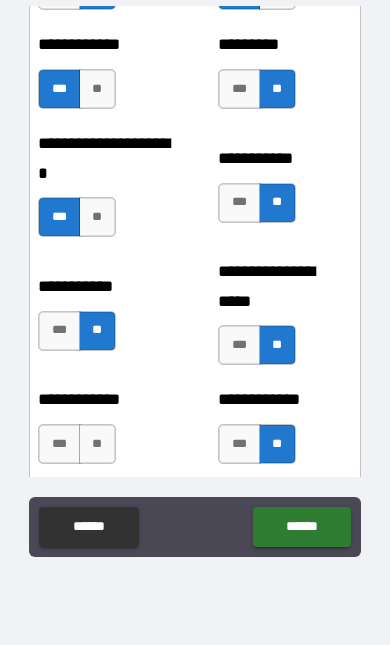 click on "**" at bounding box center [97, 444] 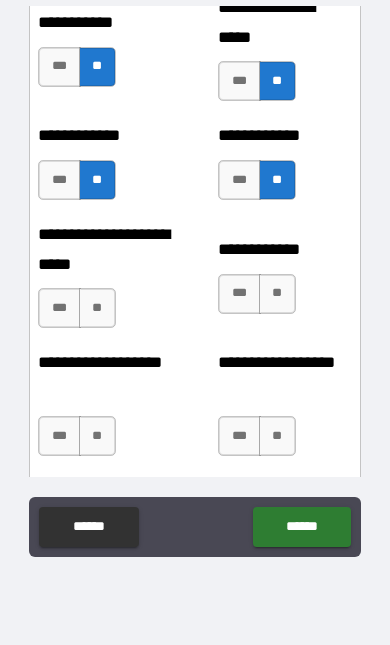scroll, scrollTop: 6400, scrollLeft: 0, axis: vertical 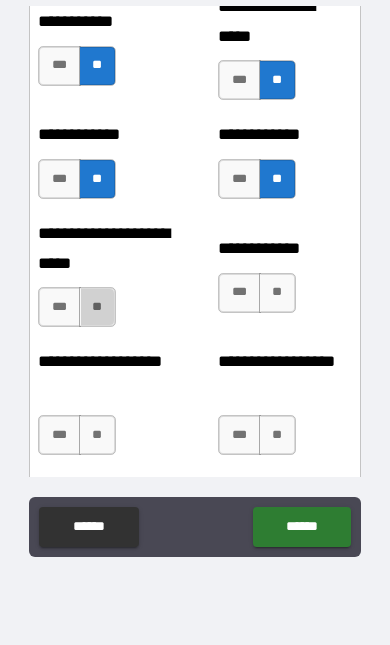 click on "**" at bounding box center (97, 307) 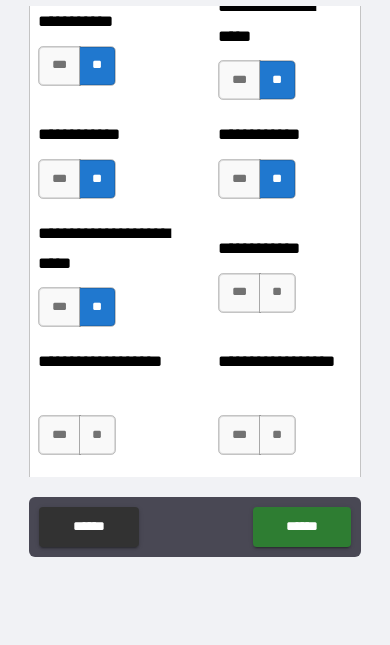 click on "**" at bounding box center (97, 435) 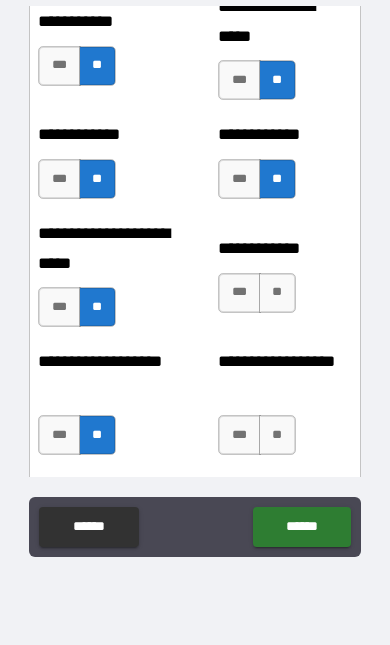 click on "**" at bounding box center (277, 435) 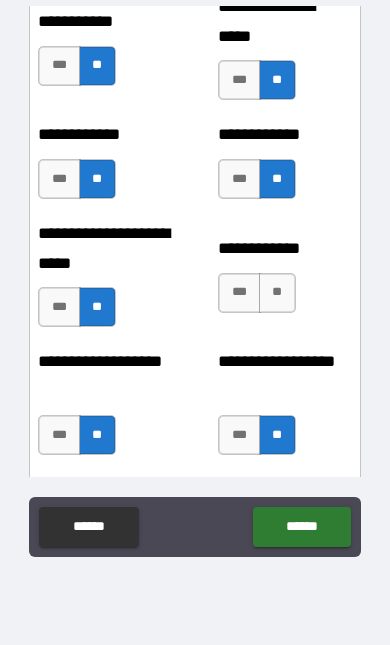 click on "**" at bounding box center (277, 293) 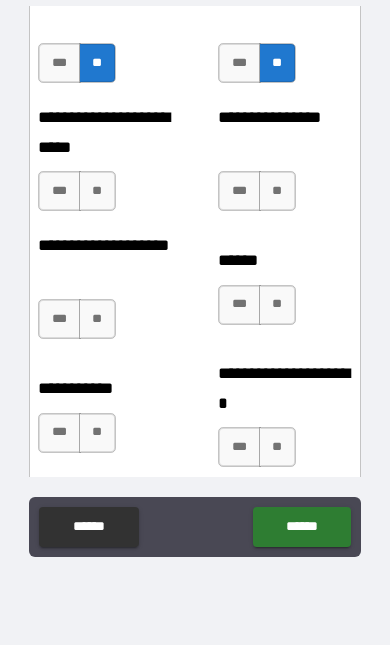 scroll, scrollTop: 6774, scrollLeft: 0, axis: vertical 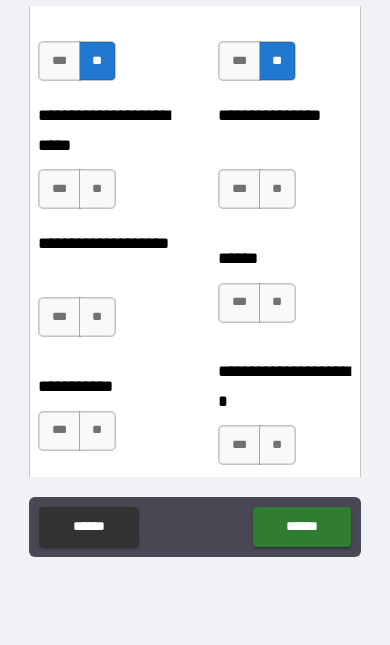 click on "**" at bounding box center (97, 189) 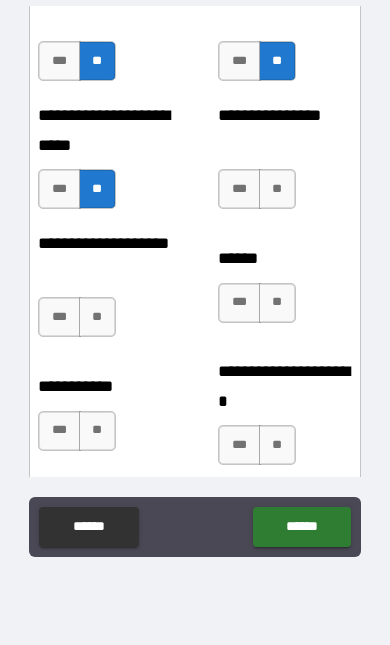 click on "**" at bounding box center [97, 317] 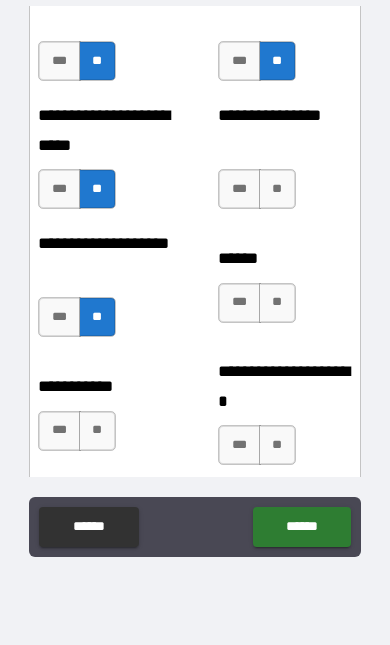 click on "**" at bounding box center (97, 431) 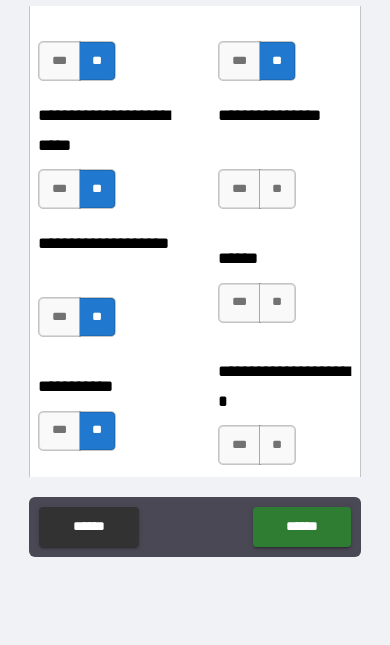 click on "**" at bounding box center (277, 189) 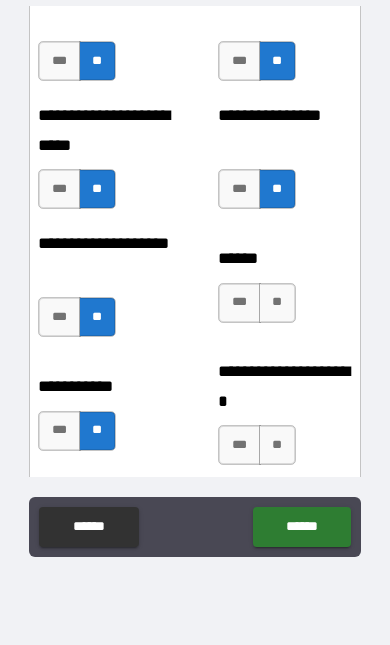 click on "**" at bounding box center (277, 303) 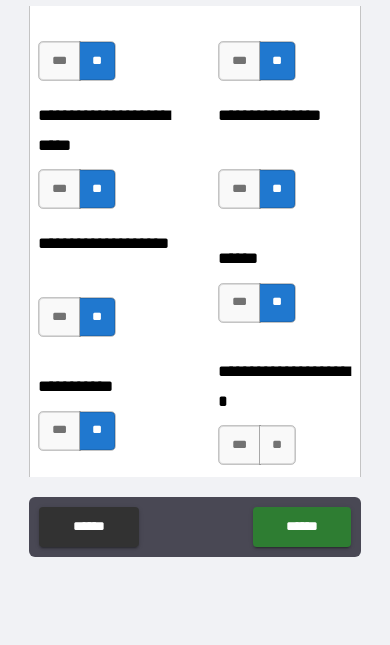 click on "**" at bounding box center [277, 445] 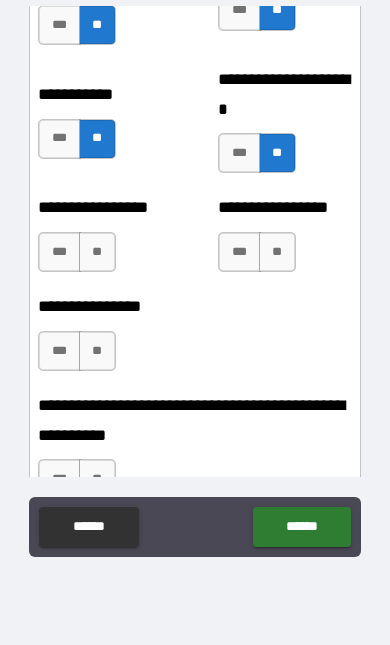 scroll, scrollTop: 7064, scrollLeft: 0, axis: vertical 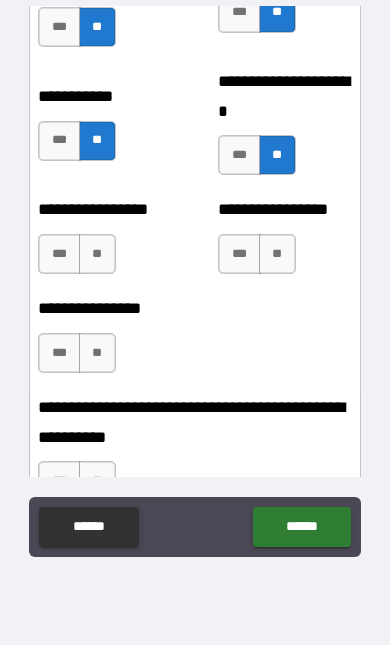 click on "**" at bounding box center (97, 254) 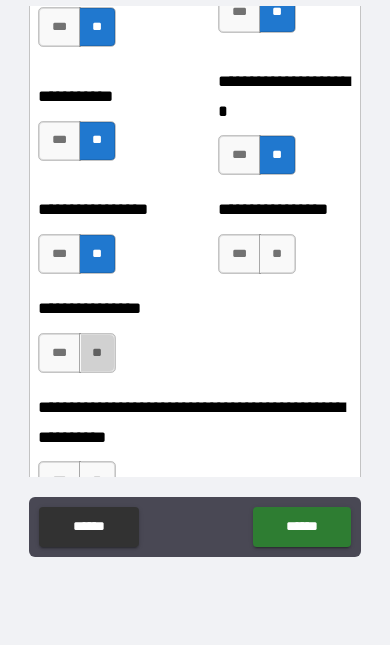 click on "**" at bounding box center (97, 353) 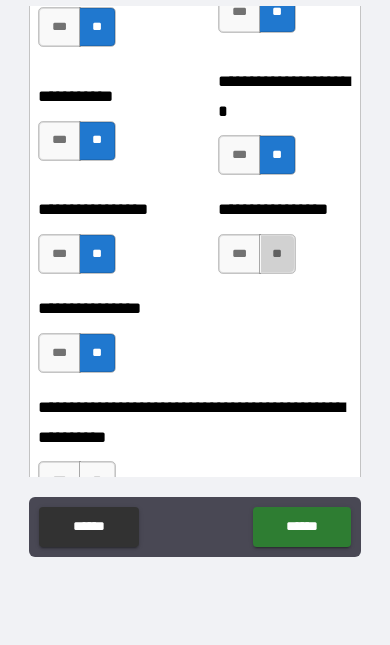 click on "**" at bounding box center (277, 254) 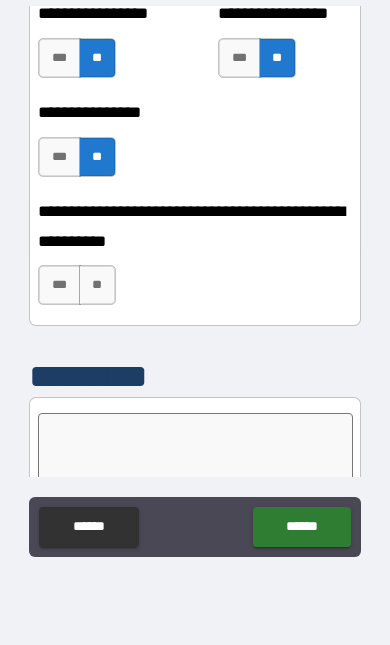 scroll, scrollTop: 7251, scrollLeft: 0, axis: vertical 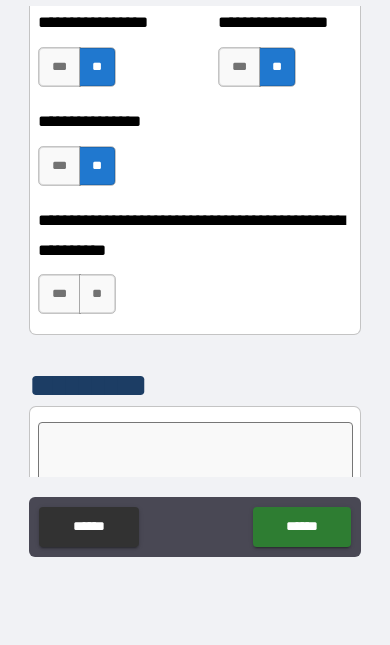 click on "***" at bounding box center (59, 294) 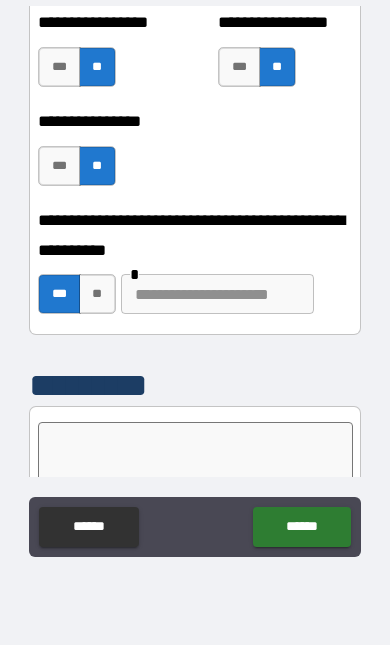 click at bounding box center (195, 460) 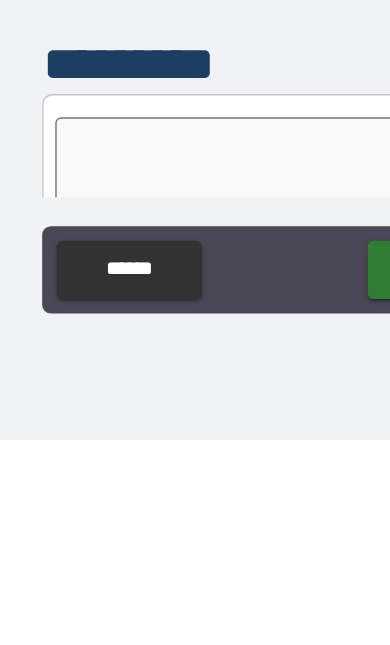 type on "*" 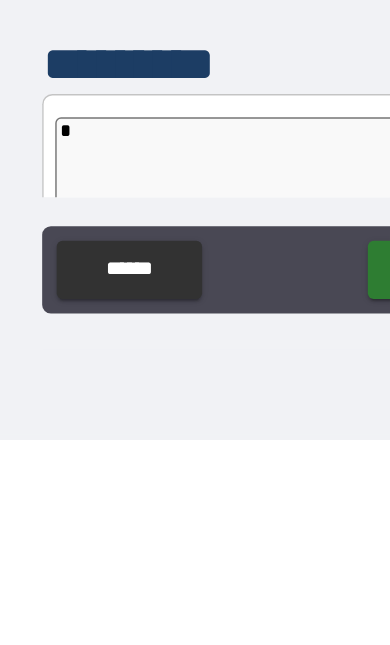 type on "*" 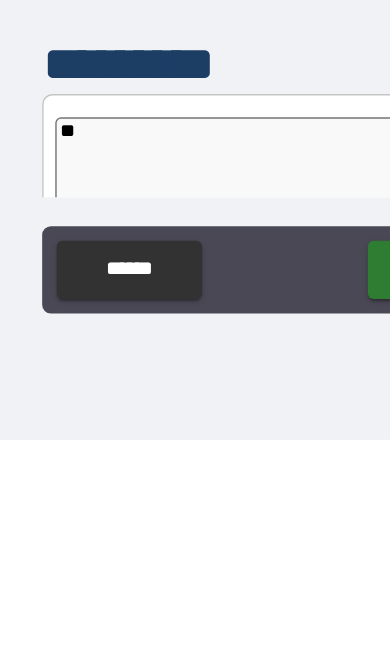 type on "*" 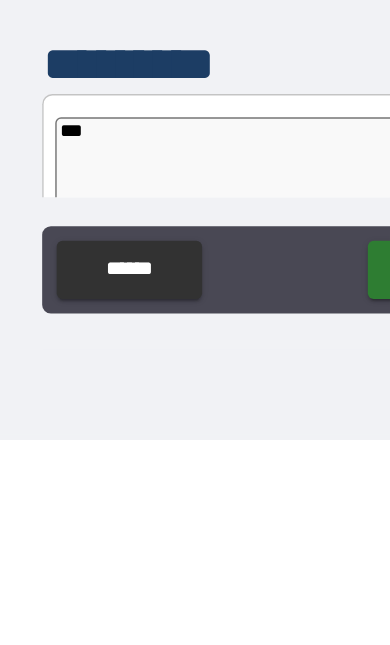 type on "*" 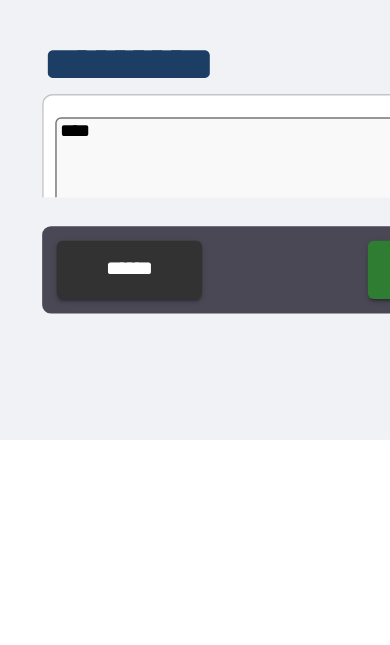 type on "*" 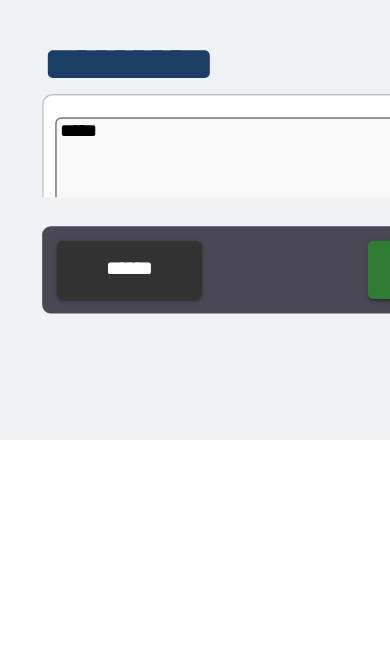 type on "*" 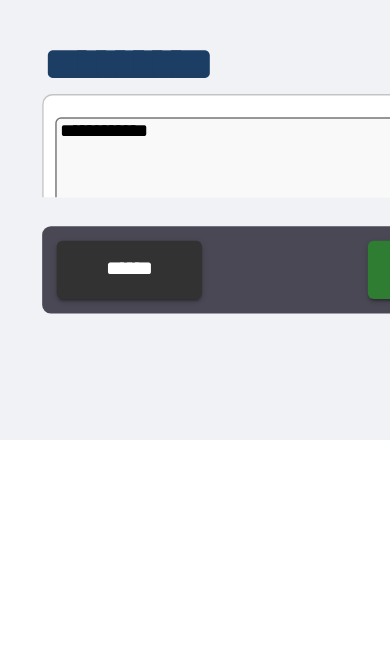 type on "**********" 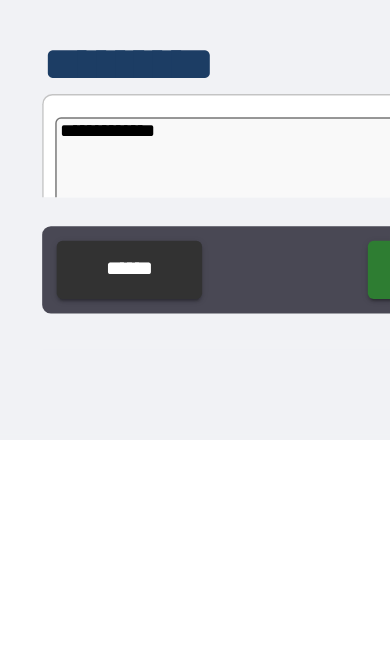 type on "*" 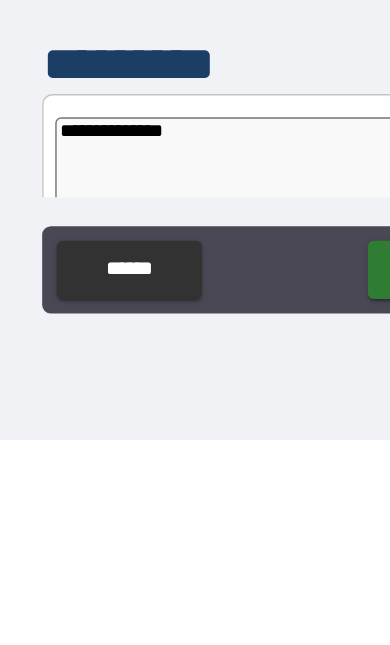 type on "*" 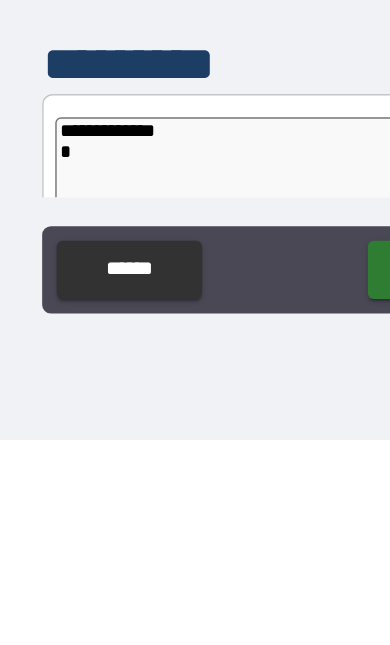 type on "*" 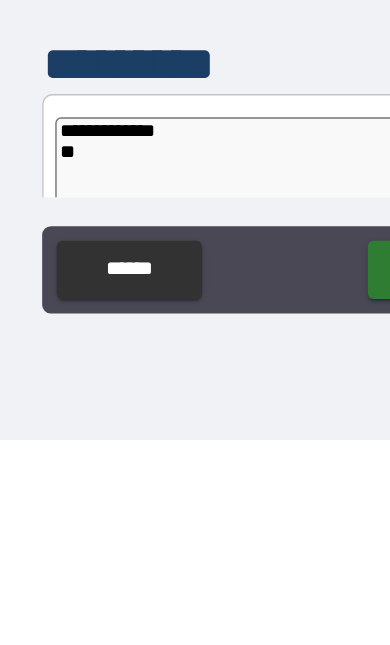 type on "*" 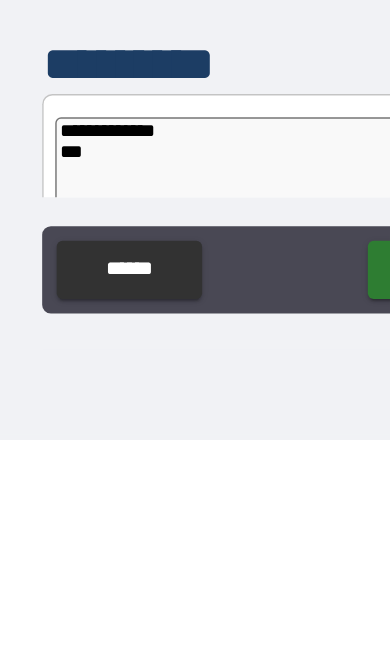 type on "*" 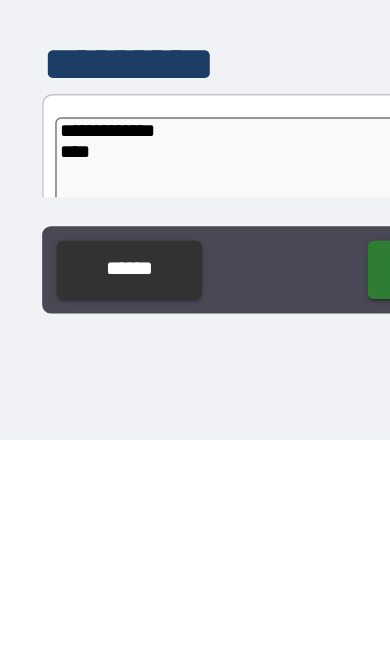 type on "*" 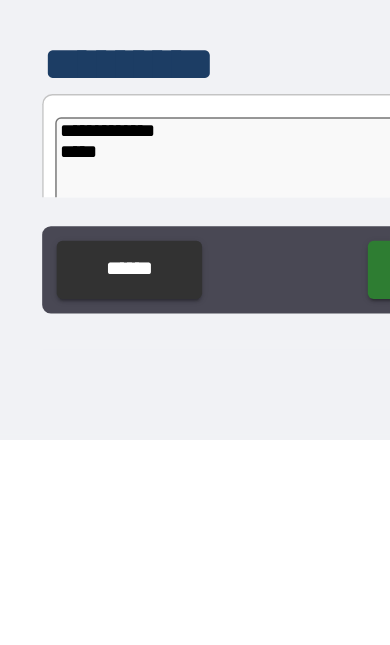 type on "*" 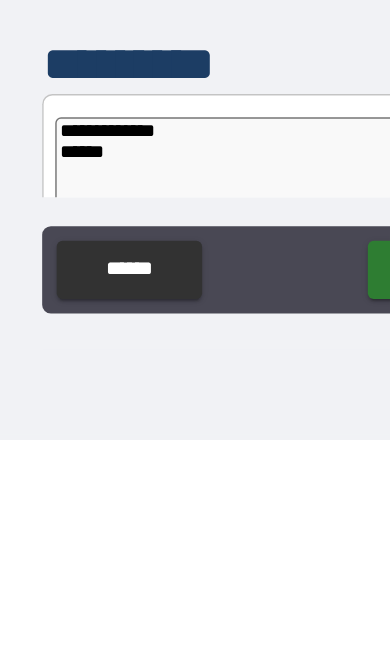 type on "*" 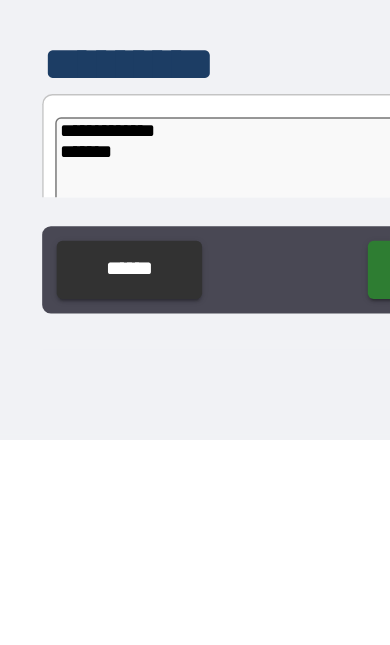 type on "*" 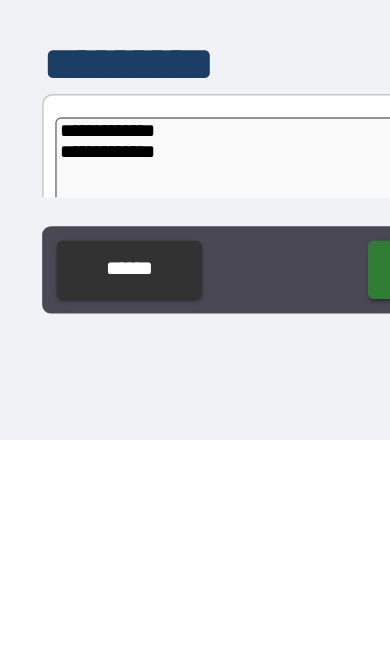 type on "**********" 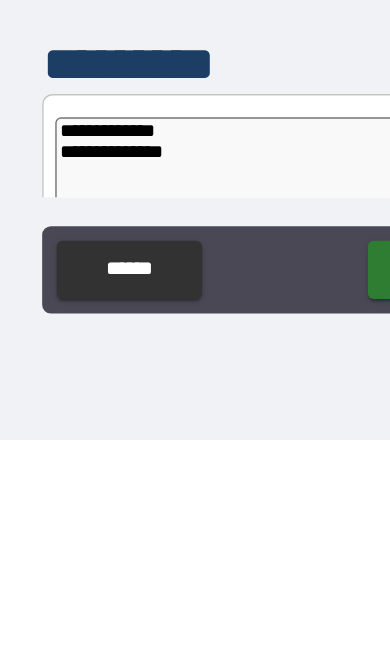 type on "*" 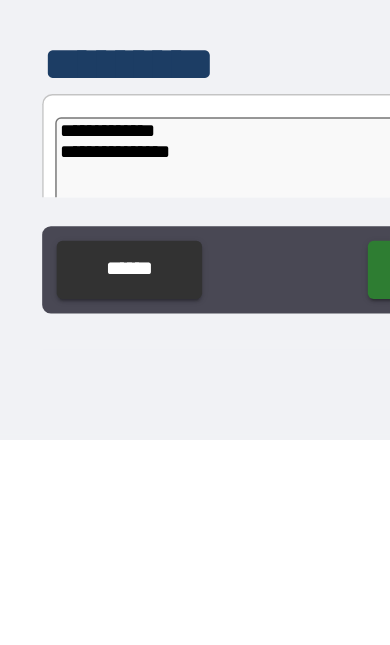 type on "*" 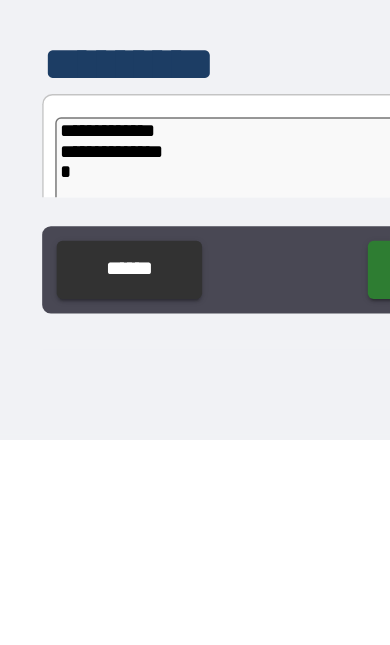 type on "*" 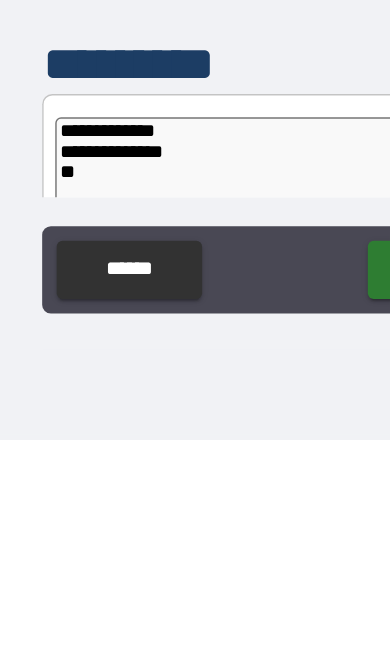 type on "*" 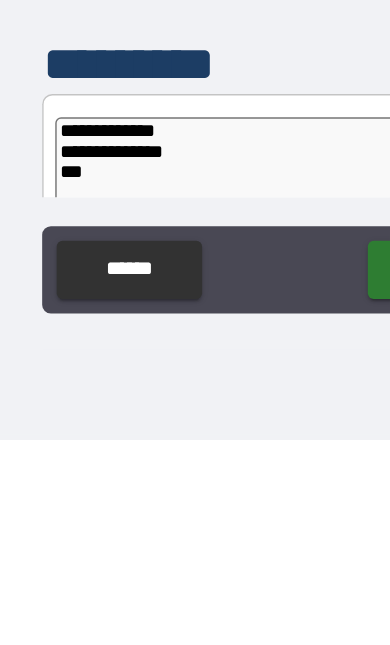 type on "*" 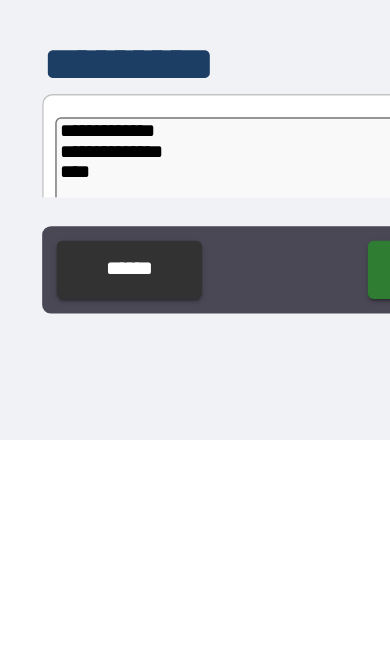 type on "*" 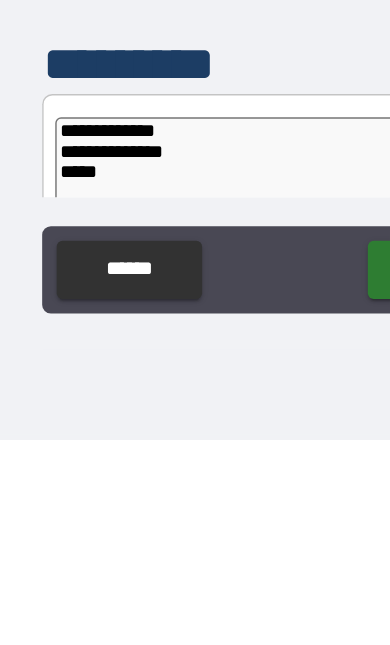 type on "*" 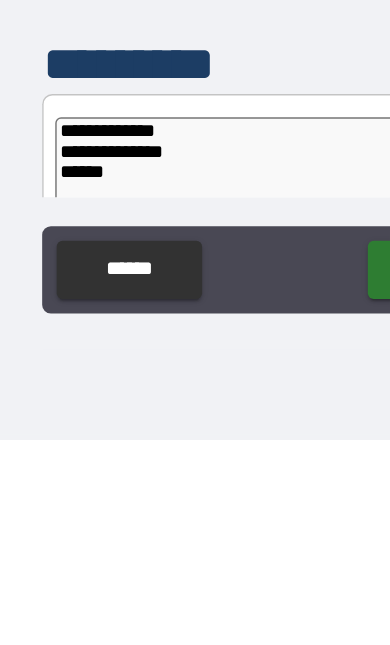 type on "*" 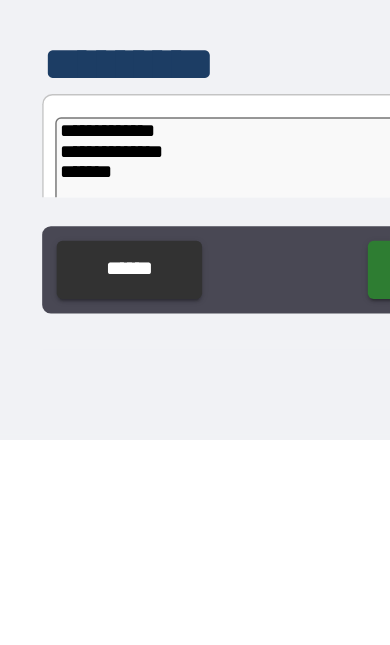 type on "*" 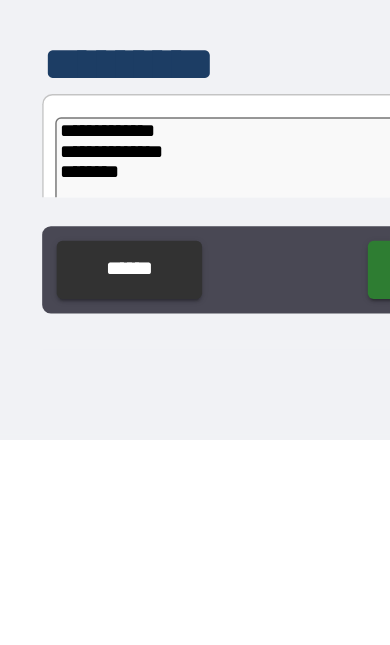 type on "*" 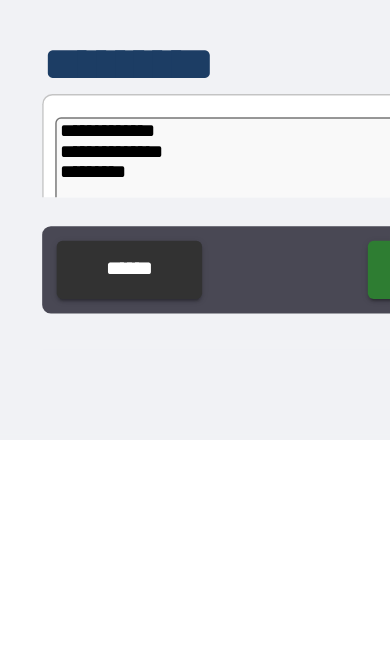 type on "*" 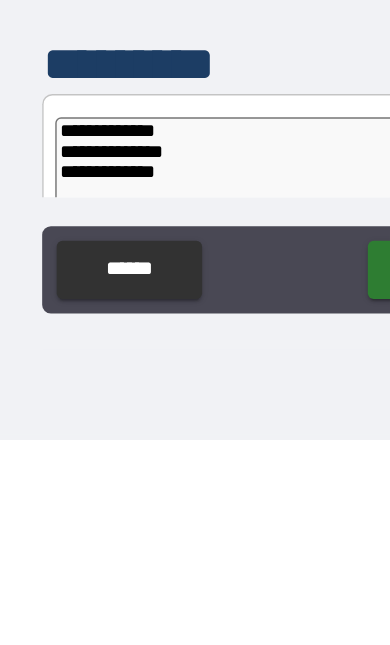 type on "**********" 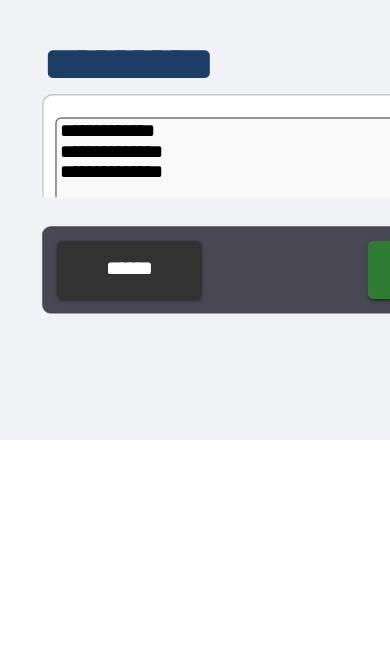 type on "*" 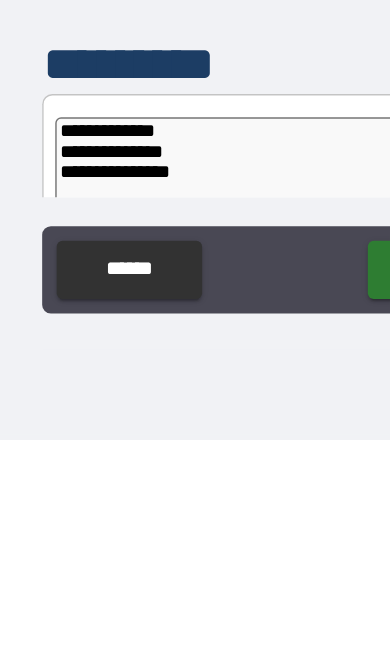 scroll, scrollTop: 7255, scrollLeft: 0, axis: vertical 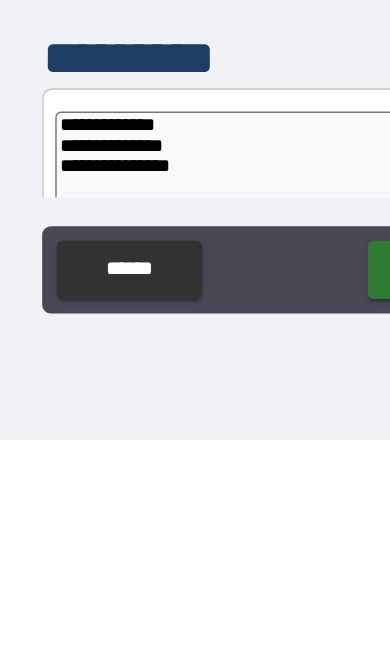 type on "*" 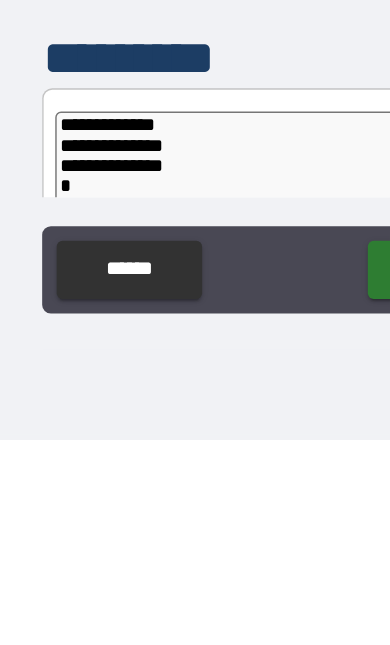 type on "*" 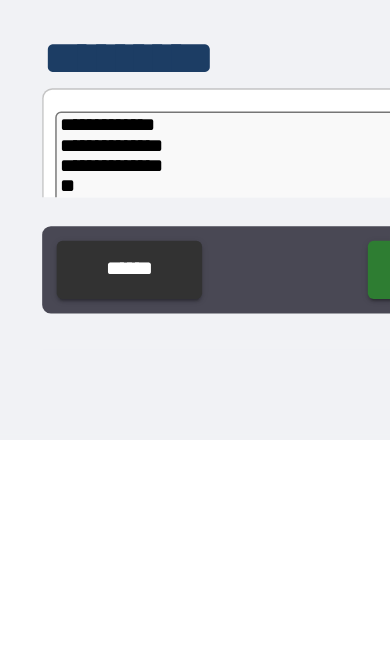 type on "*" 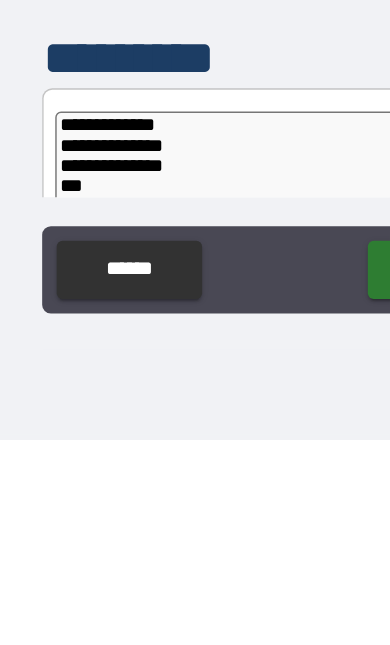 type on "*" 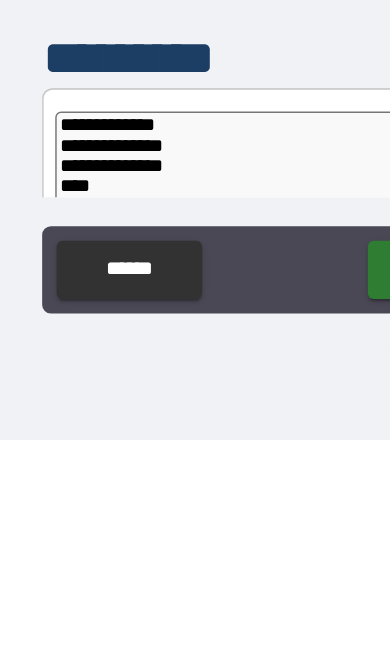 type on "*" 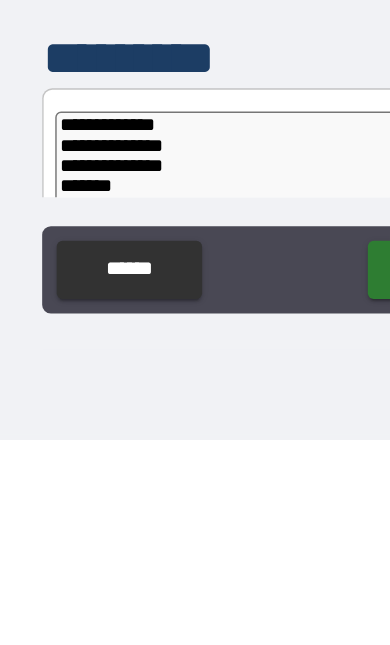 type on "**********" 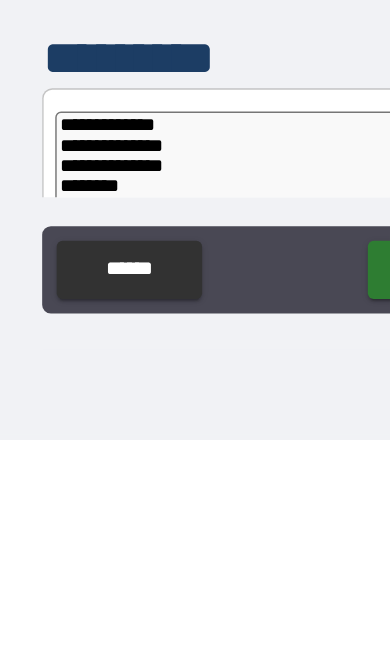 type on "*" 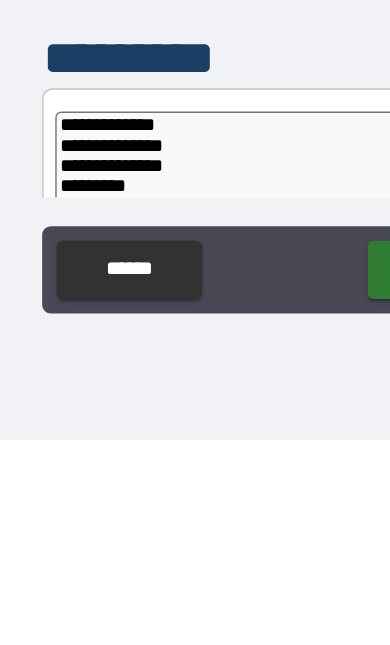 type on "*" 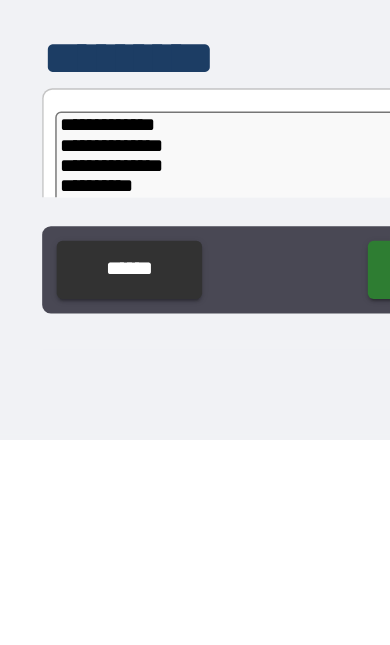 type on "*" 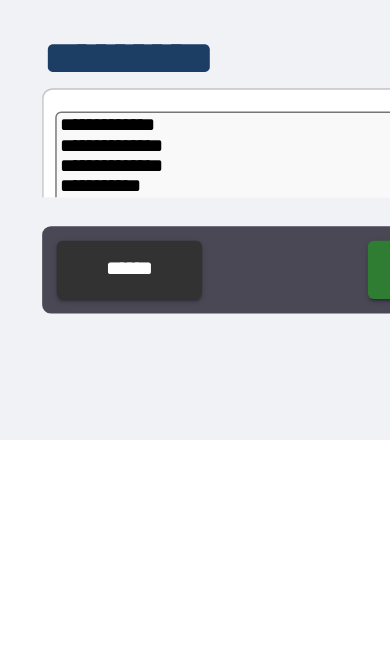 type on "*" 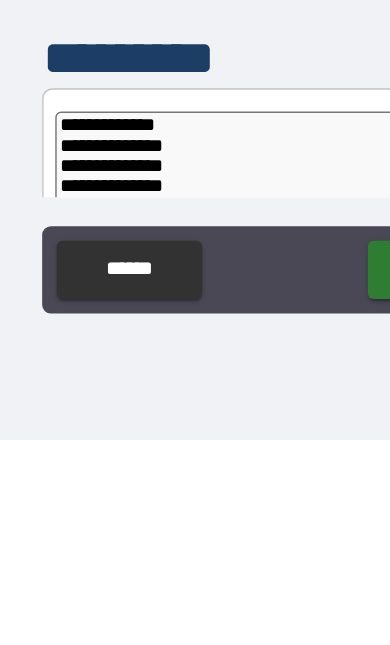 type on "**********" 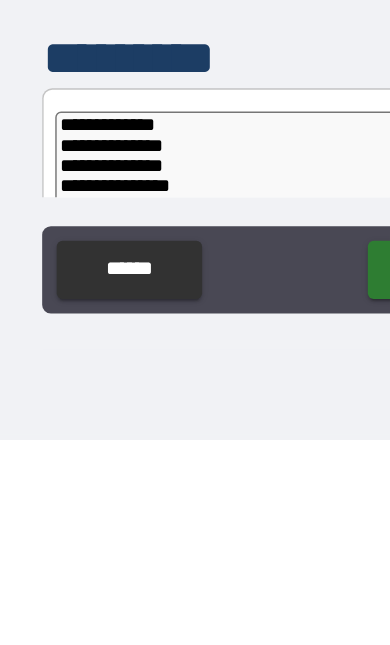 type on "*" 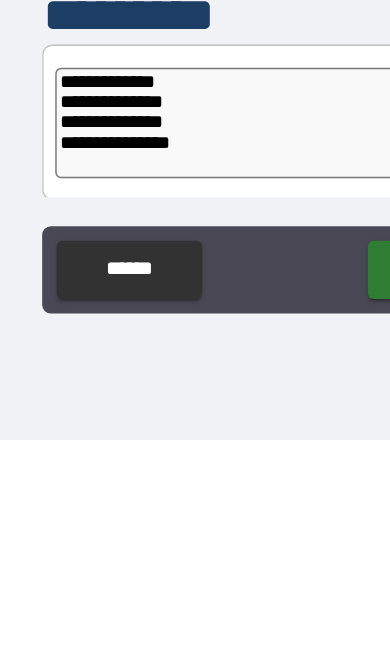 scroll, scrollTop: 7287, scrollLeft: 0, axis: vertical 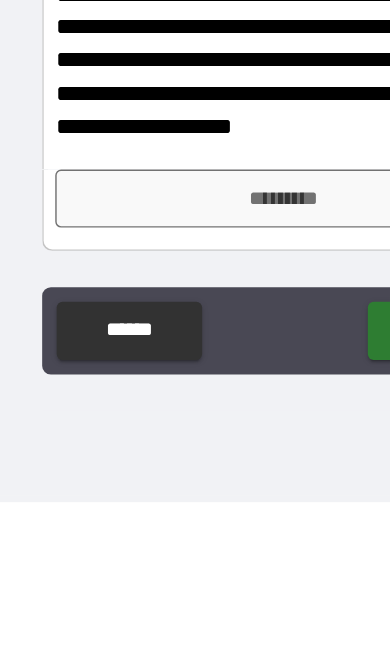type on "**********" 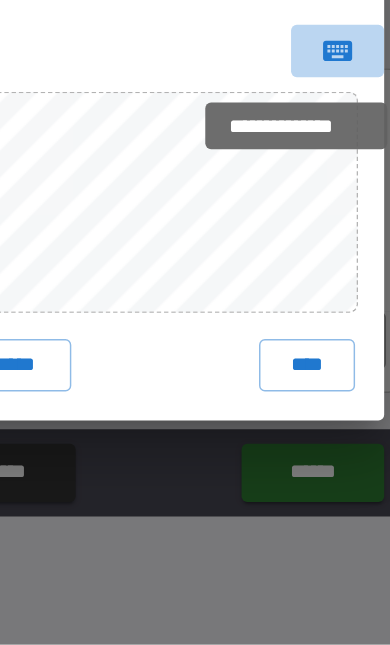 click 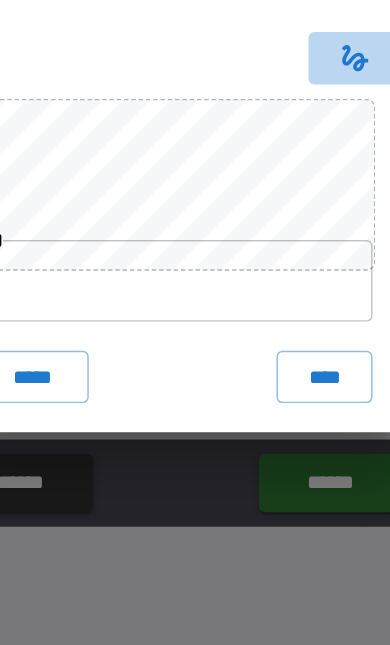 click 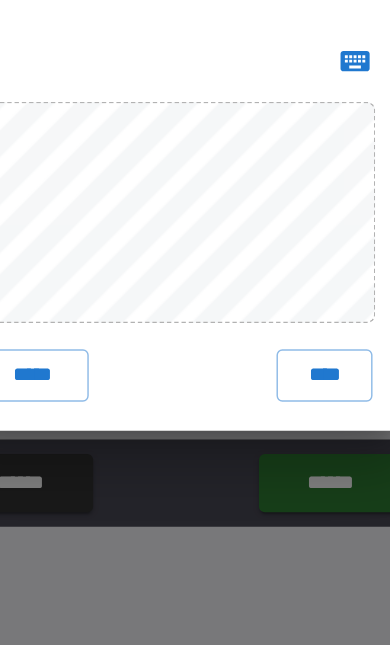 click on "*****" at bounding box center [97, 453] 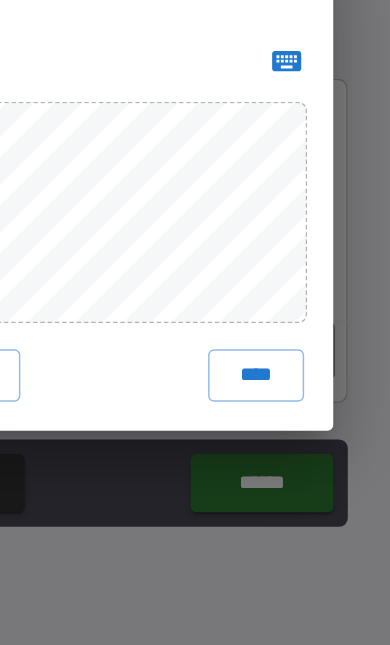 click on "**********" at bounding box center [195, 322] 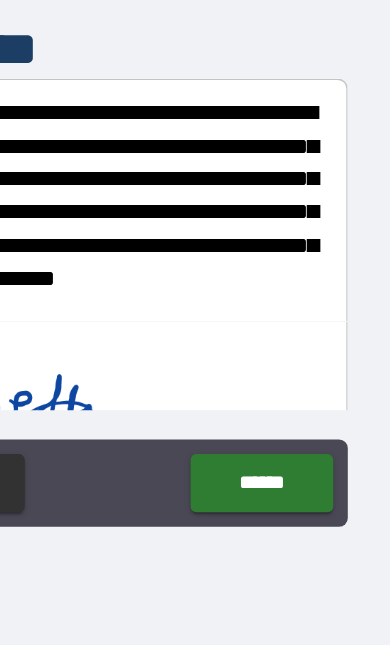 type on "*" 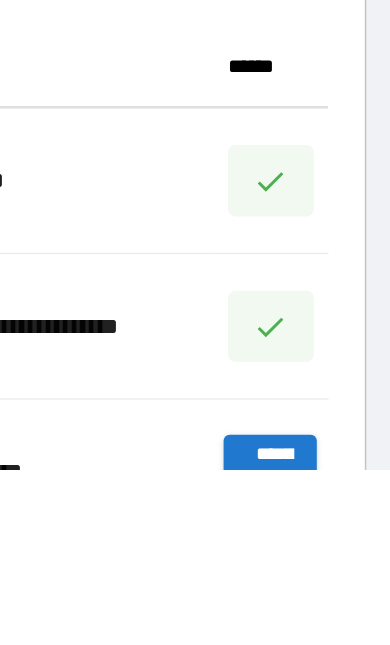 scroll, scrollTop: 456, scrollLeft: 306, axis: both 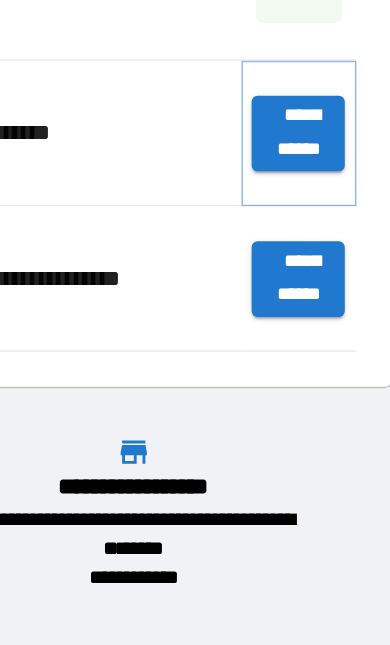 click on "**********" at bounding box center [308, 287] 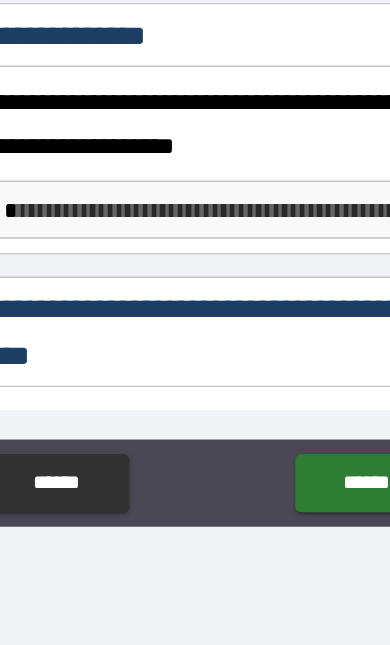 scroll, scrollTop: 136, scrollLeft: 0, axis: vertical 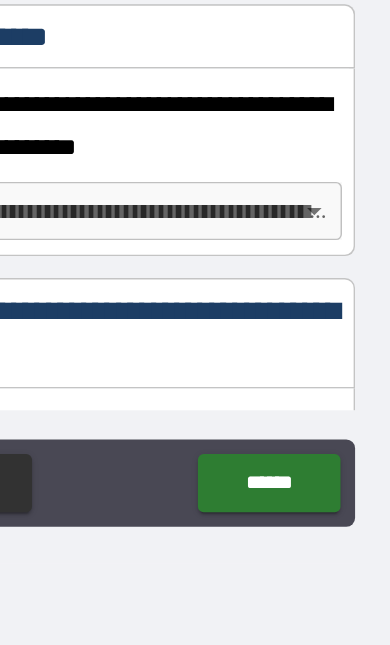 click on "**********" at bounding box center (195, 259) 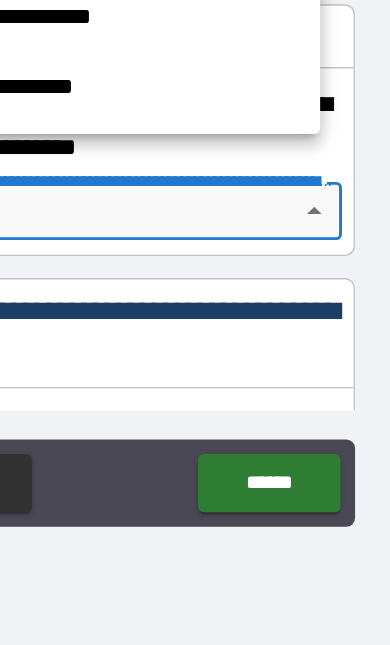 click at bounding box center (195, 322) 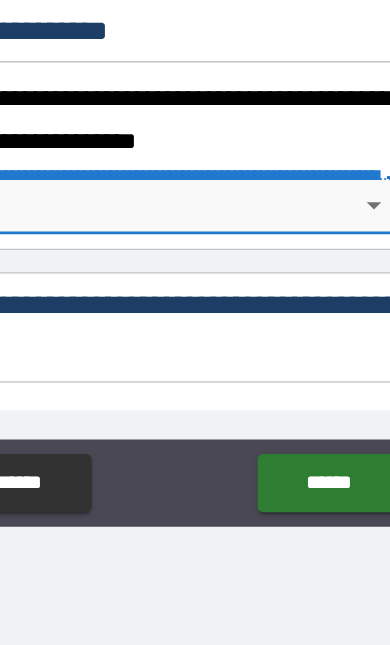 scroll, scrollTop: 139, scrollLeft: 0, axis: vertical 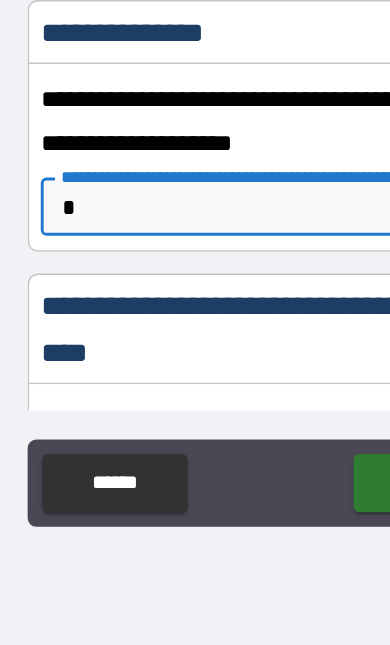 click on "**********" at bounding box center (195, 259) 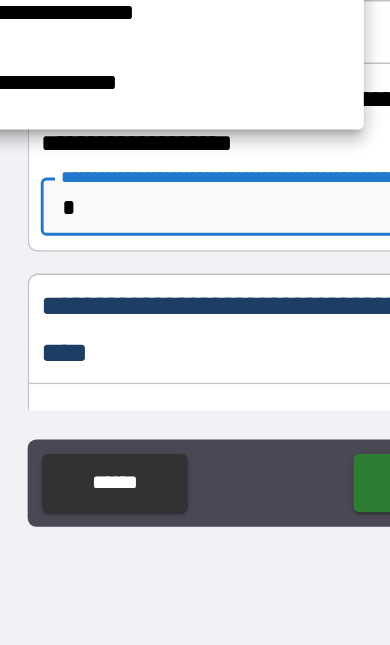 click at bounding box center [195, 322] 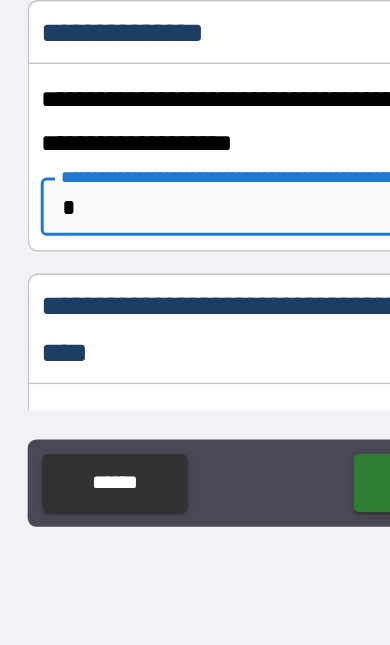 click on "**********" at bounding box center [195, 259] 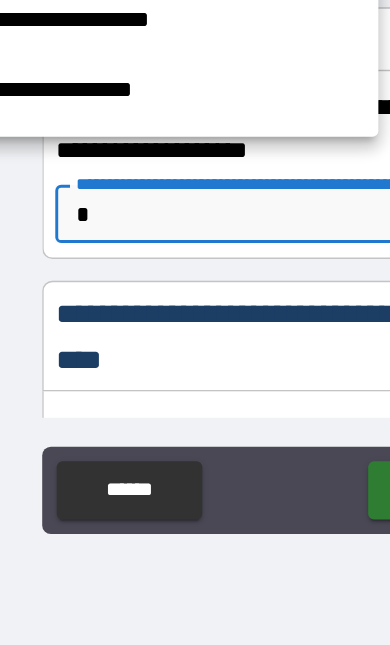 click on "**********" at bounding box center [103, 204] 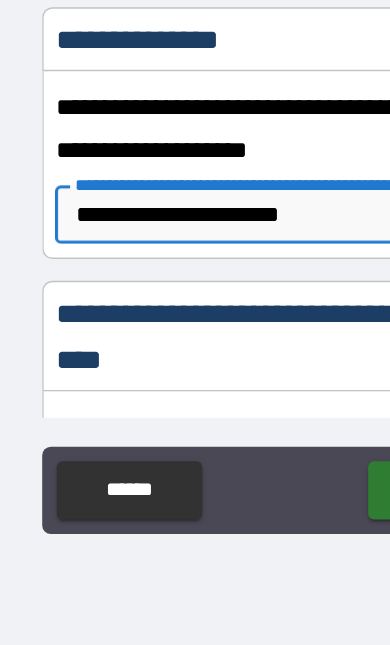 click on "**********" at bounding box center [195, 259] 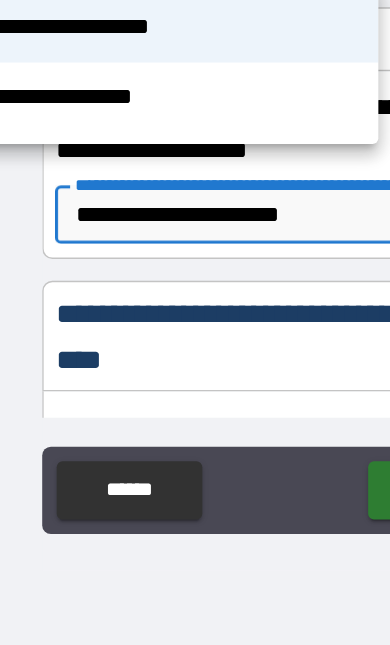 click on "**********" at bounding box center [103, 257] 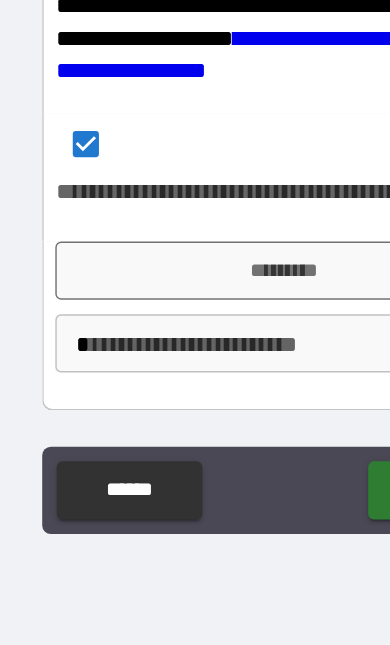 scroll, scrollTop: 491, scrollLeft: 0, axis: vertical 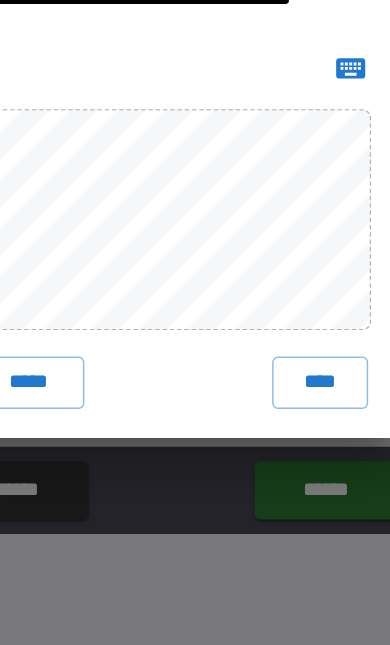 click on "****" at bounding box center (298, 453) 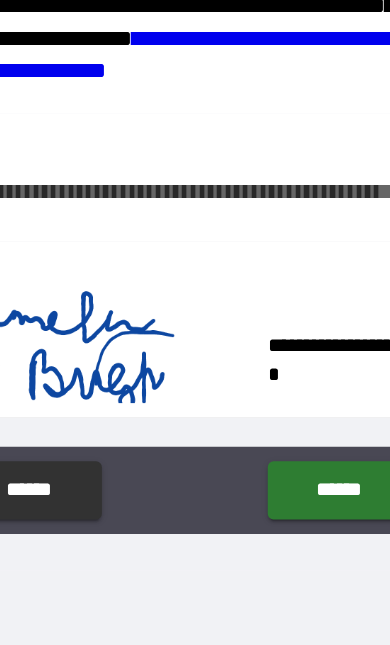 click on "******" at bounding box center [301, 527] 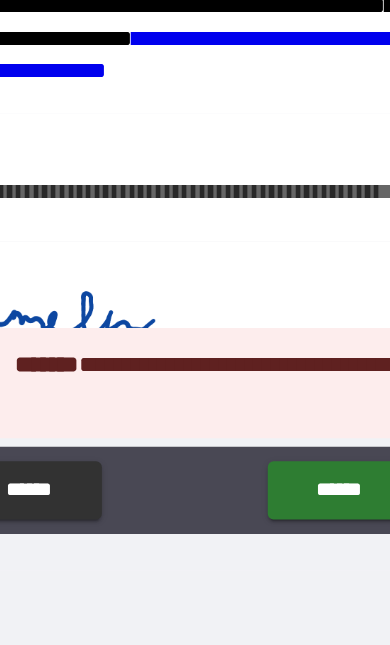 click on "**********" at bounding box center (194, 411) 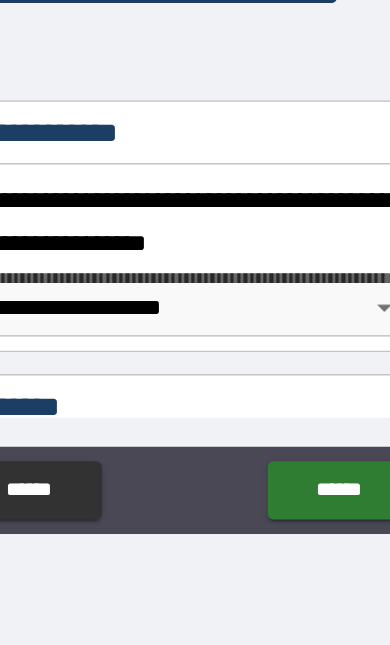 scroll, scrollTop: 76, scrollLeft: 0, axis: vertical 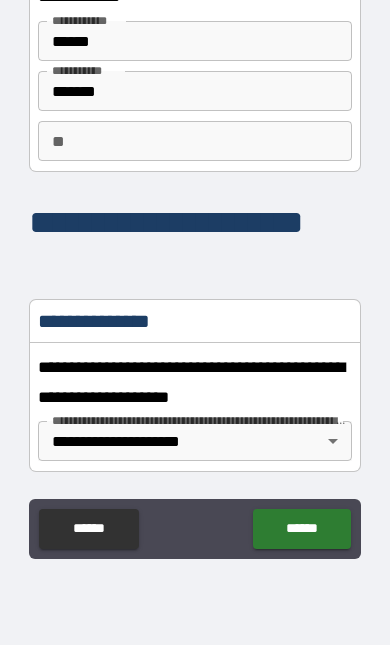 click on "**" at bounding box center [194, 141] 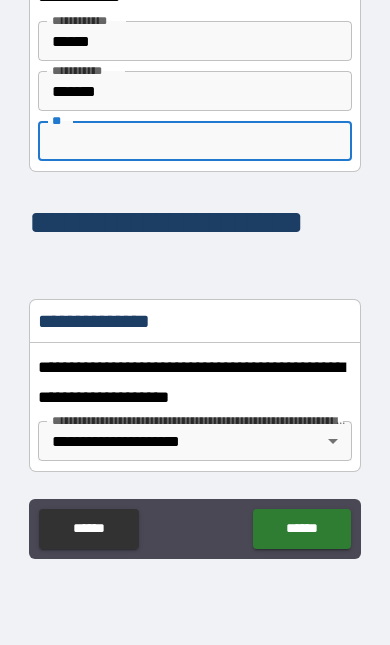 scroll, scrollTop: 94, scrollLeft: 0, axis: vertical 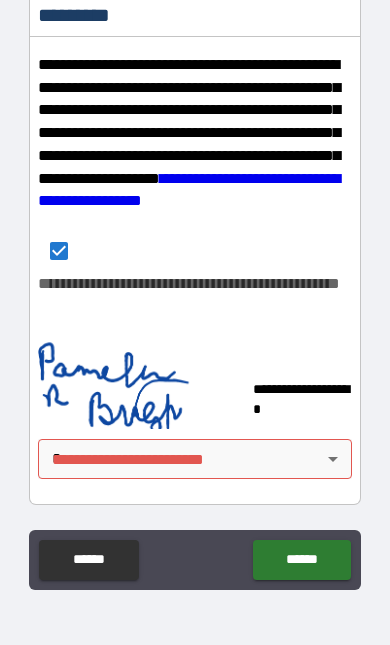 type on "*" 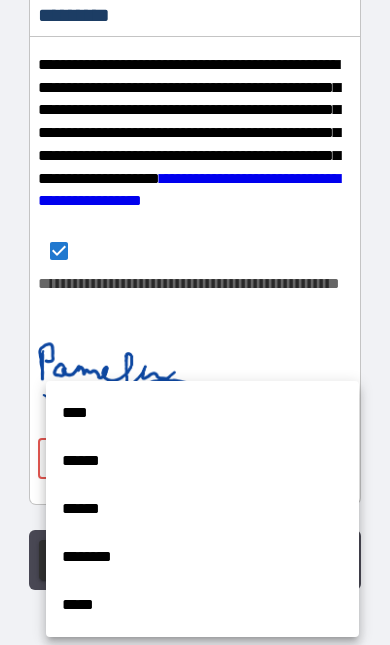 click on "****" at bounding box center [202, 413] 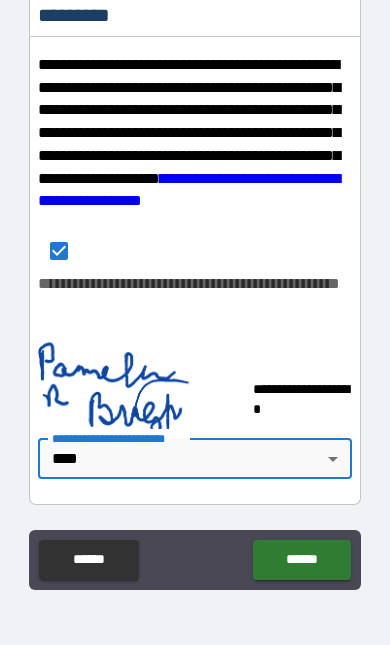 click on "******" at bounding box center [301, 560] 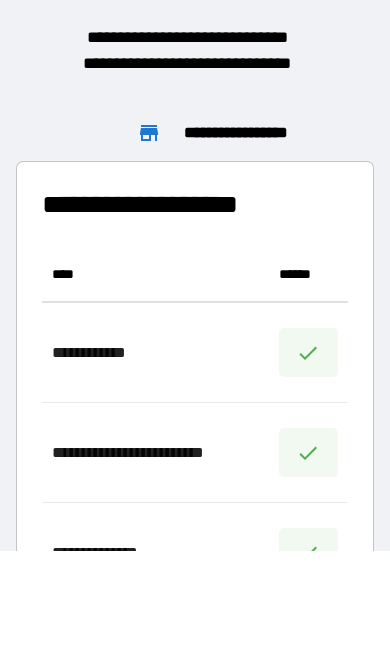 scroll, scrollTop: 1, scrollLeft: 1, axis: both 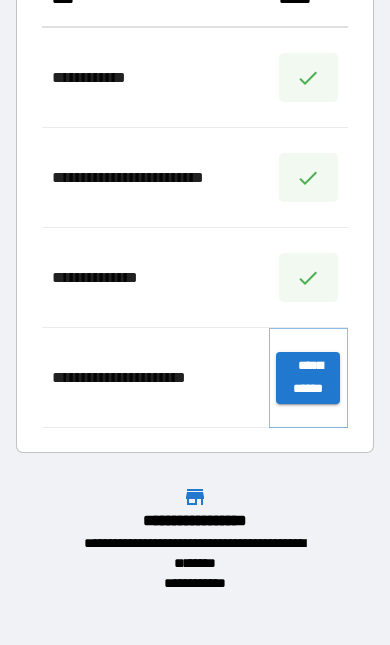 click on "**********" at bounding box center (308, 378) 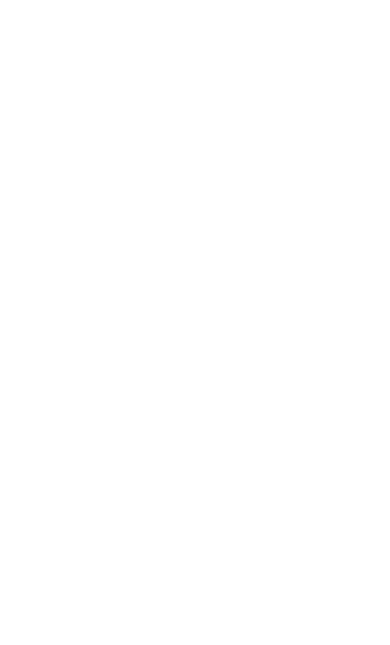 scroll, scrollTop: 10, scrollLeft: 0, axis: vertical 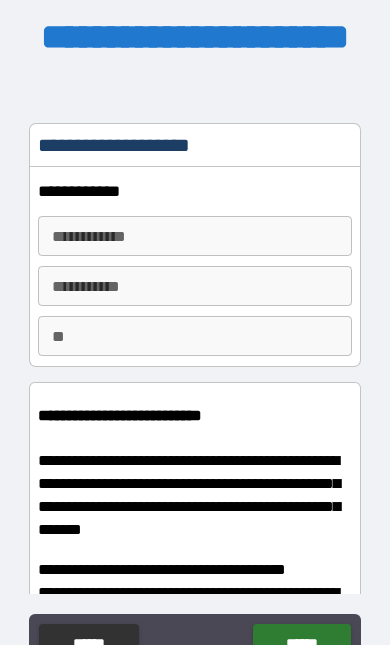 click on "**********" at bounding box center [194, 236] 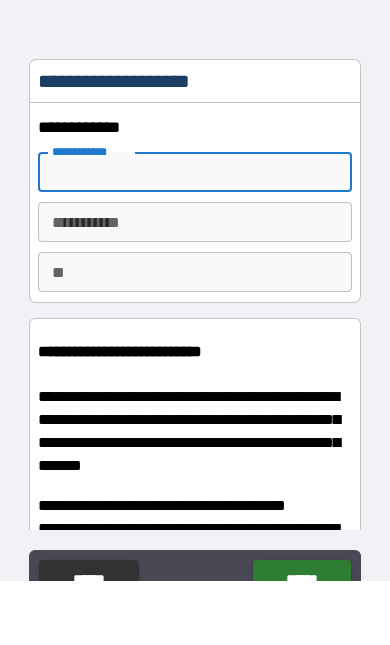 type on "******" 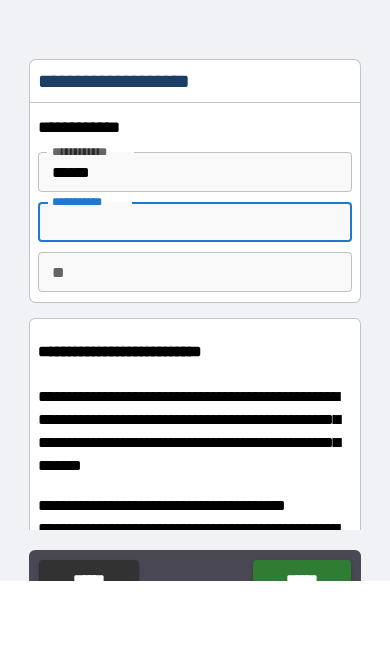 type on "*******" 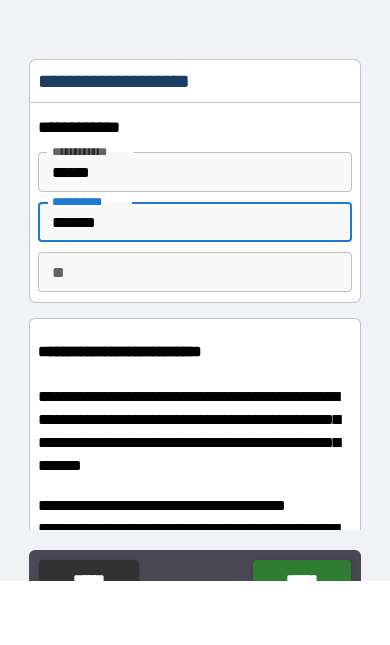 scroll, scrollTop: 73, scrollLeft: 0, axis: vertical 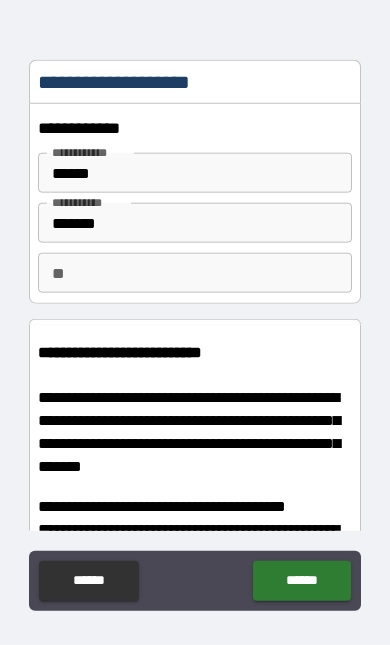click on "**" at bounding box center [194, 273] 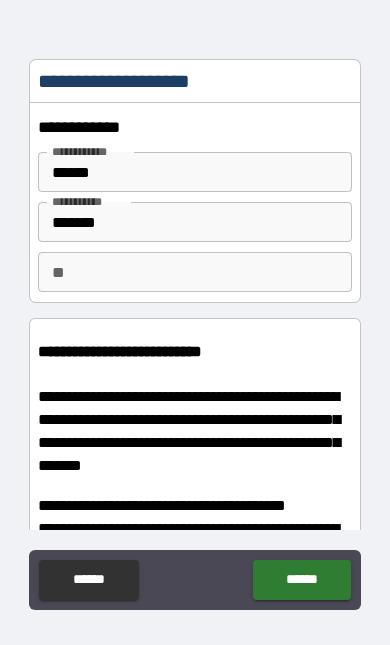scroll, scrollTop: 73, scrollLeft: 0, axis: vertical 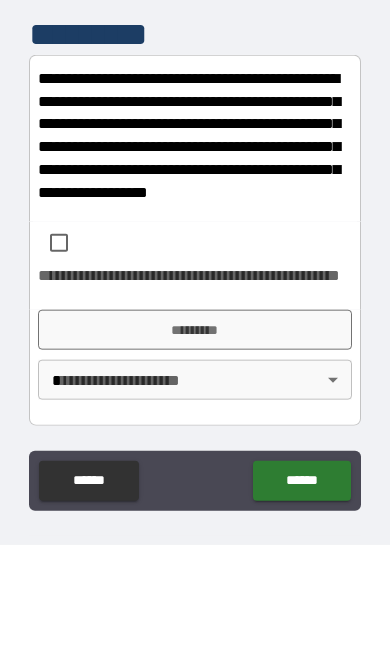 type on "*" 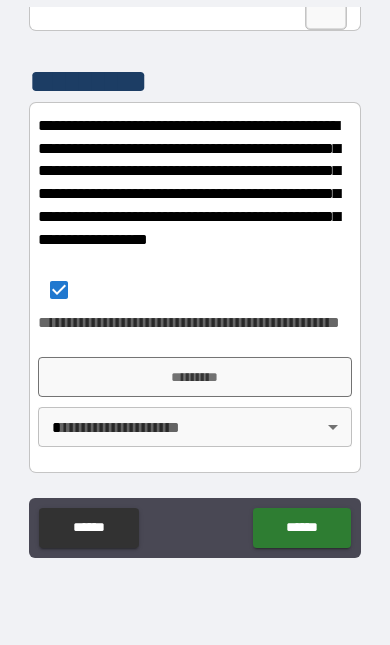 scroll, scrollTop: 127, scrollLeft: 0, axis: vertical 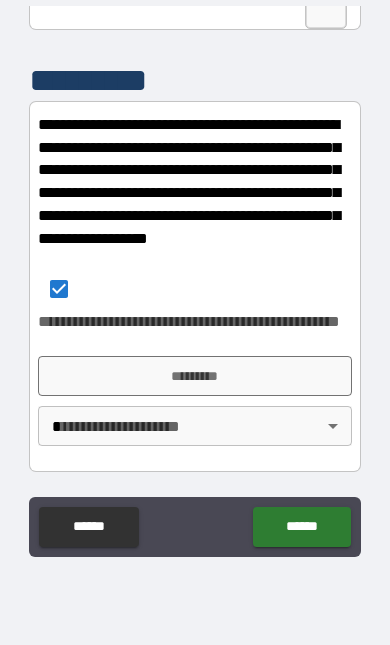 click on "*********" at bounding box center (194, 376) 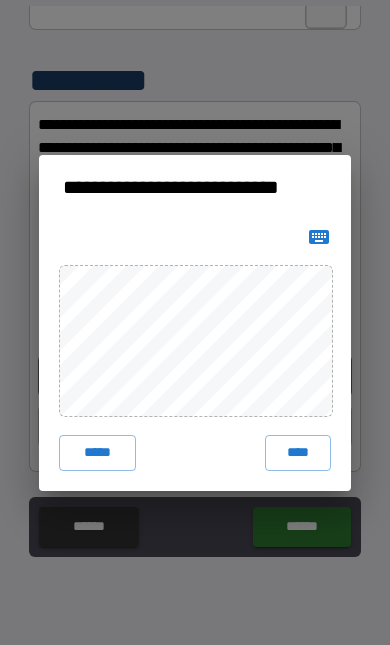 click on "****" at bounding box center (298, 453) 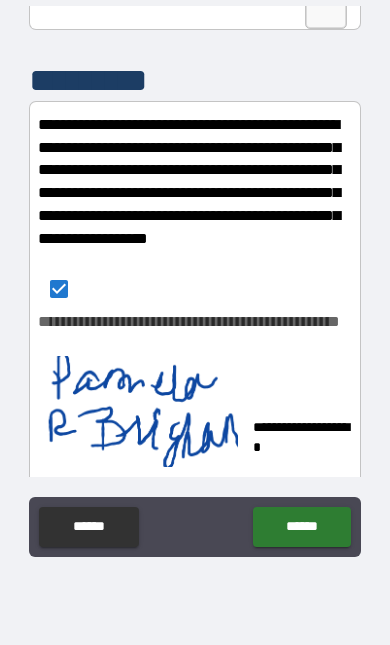 click on "******" at bounding box center [301, 527] 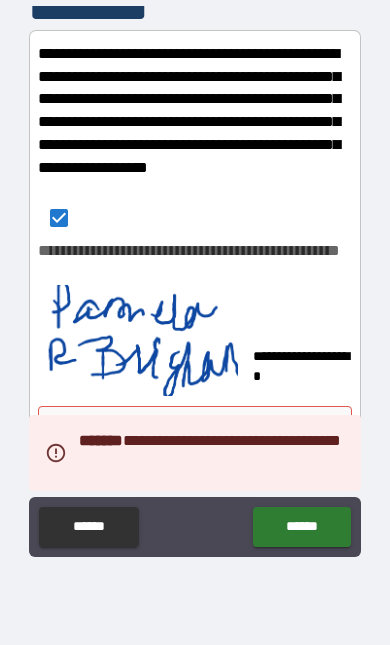 scroll, scrollTop: 8861, scrollLeft: 0, axis: vertical 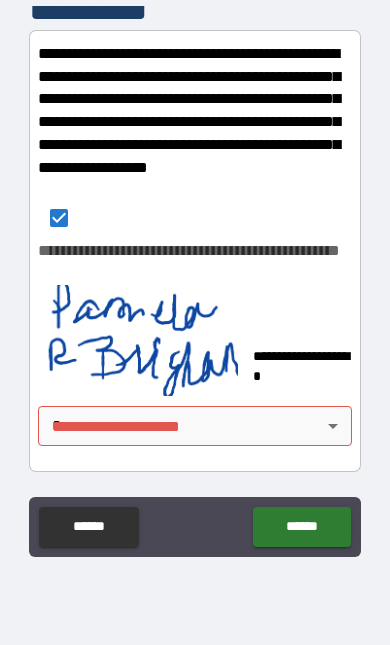 click on "**********" at bounding box center [195, 259] 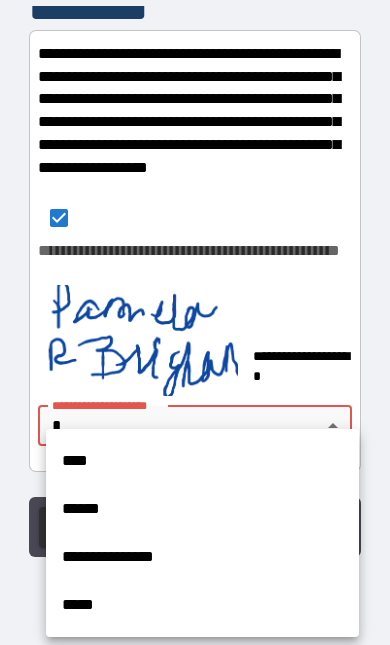 click on "****" at bounding box center [202, 461] 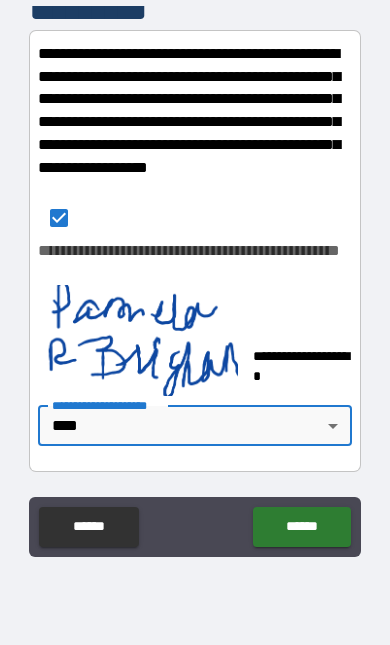 type on "****" 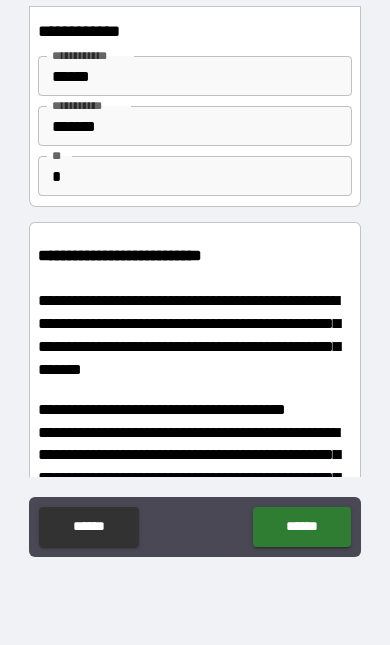 scroll, scrollTop: 42, scrollLeft: 0, axis: vertical 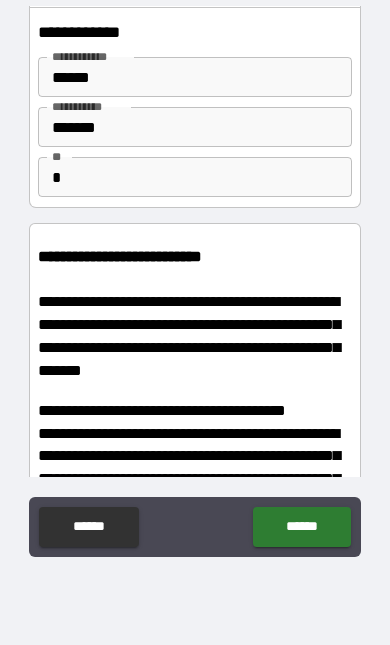 click on "******" at bounding box center [301, 527] 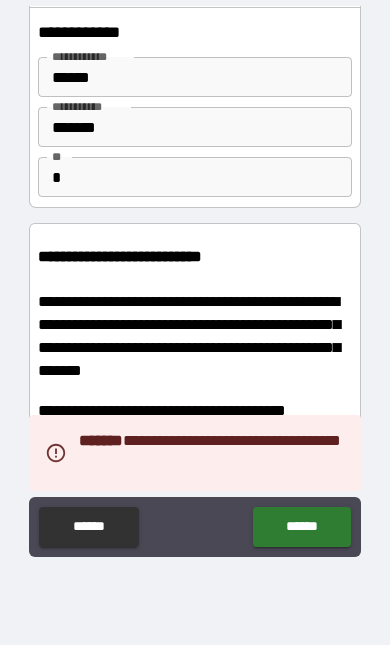click on "******" at bounding box center [301, 527] 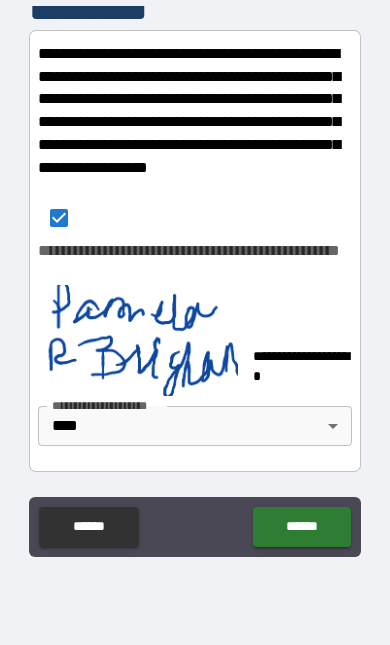 scroll, scrollTop: 8861, scrollLeft: 0, axis: vertical 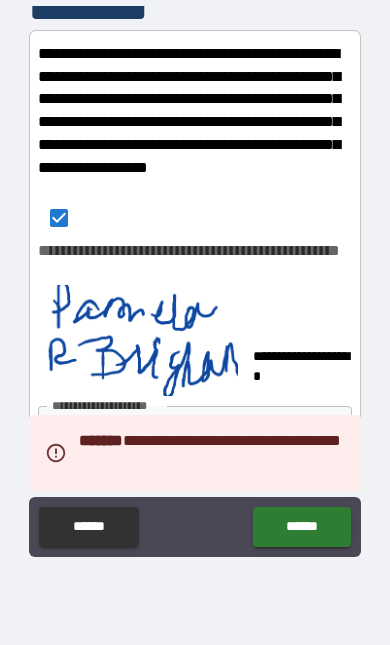 click on "******" at bounding box center [301, 527] 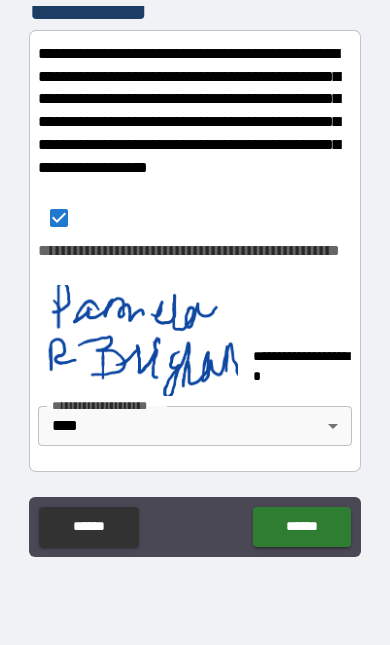 click on "**********" at bounding box center (195, 259) 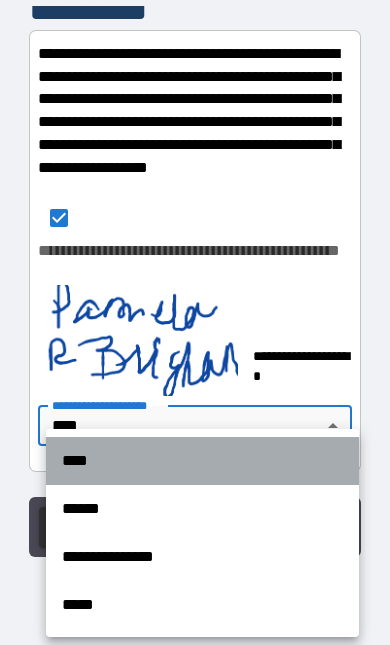 click on "****" at bounding box center [202, 461] 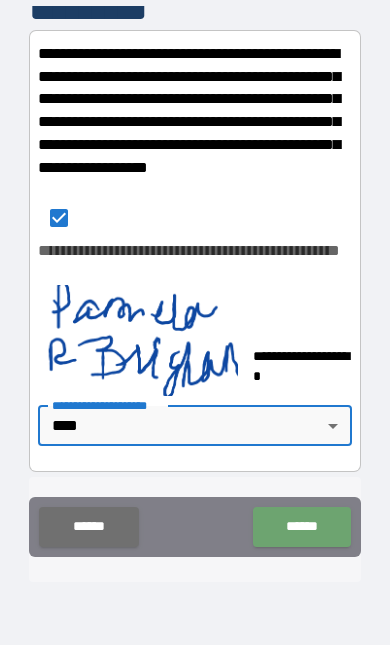 click on "******" at bounding box center (301, 527) 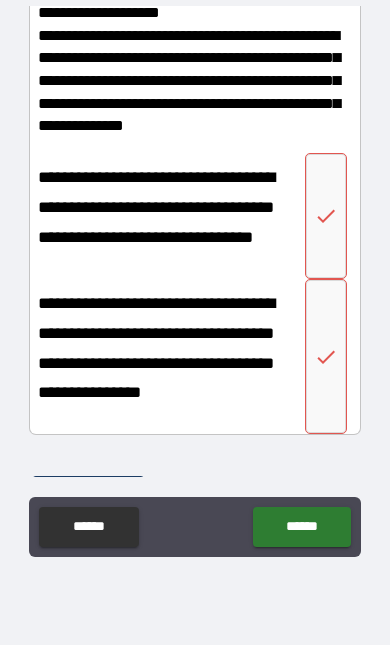 scroll, scrollTop: 8383, scrollLeft: 0, axis: vertical 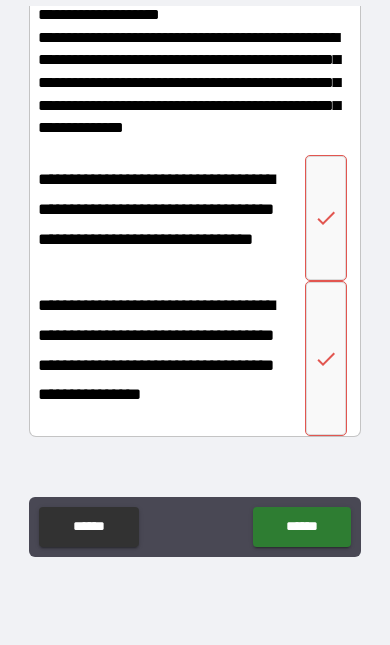 click 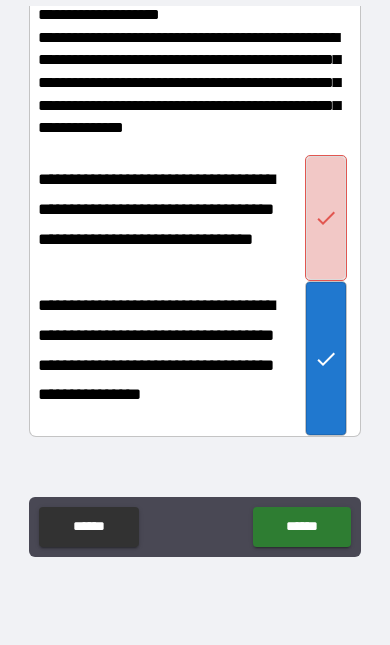 click at bounding box center [326, 218] 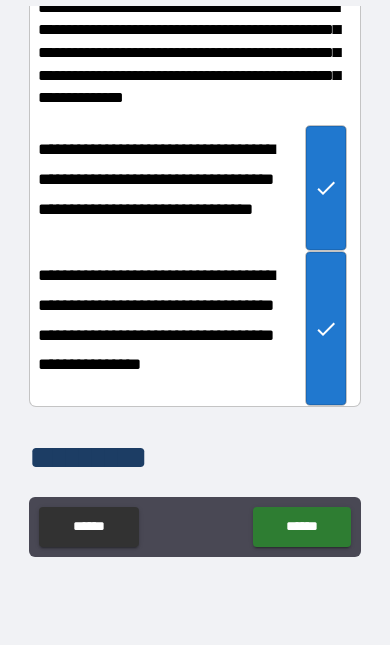 scroll, scrollTop: 8414, scrollLeft: 0, axis: vertical 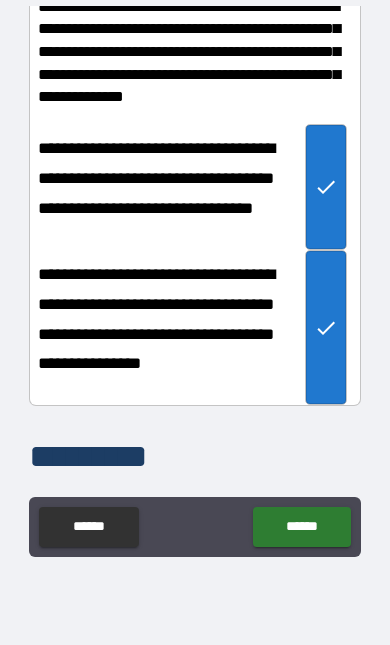 click on "******" at bounding box center (301, 527) 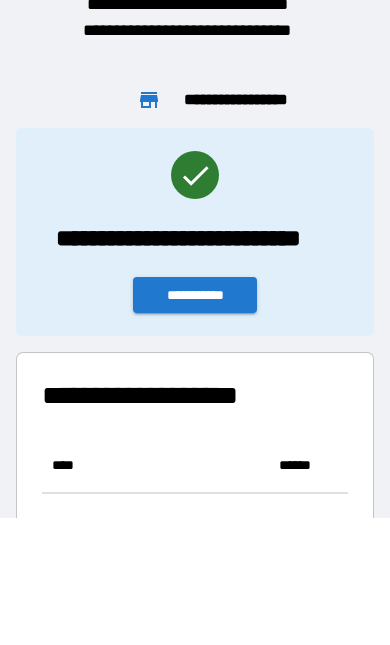 scroll, scrollTop: 456, scrollLeft: 306, axis: both 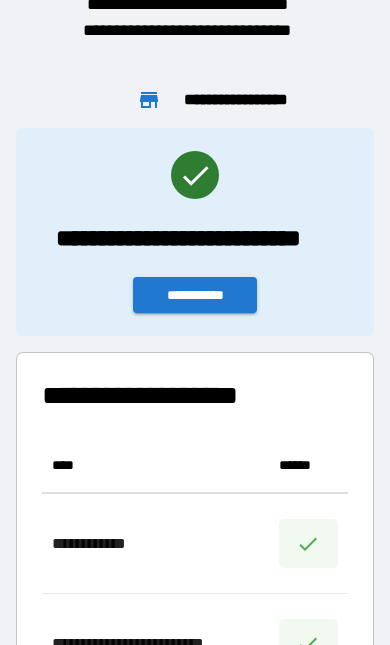 click on "**********" at bounding box center [195, 295] 